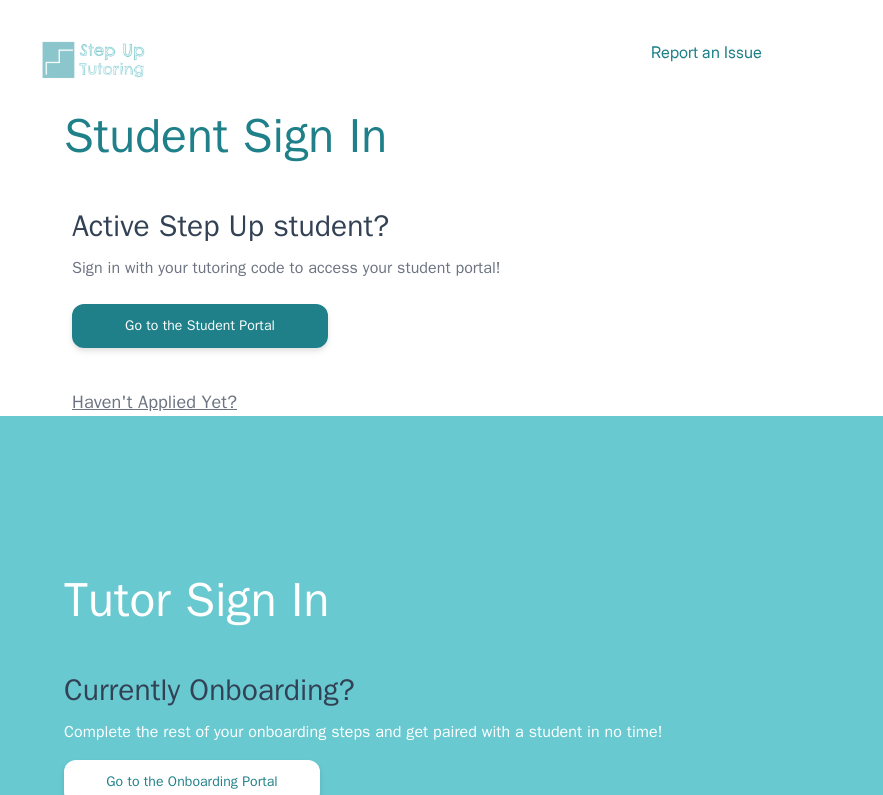 scroll, scrollTop: 0, scrollLeft: 0, axis: both 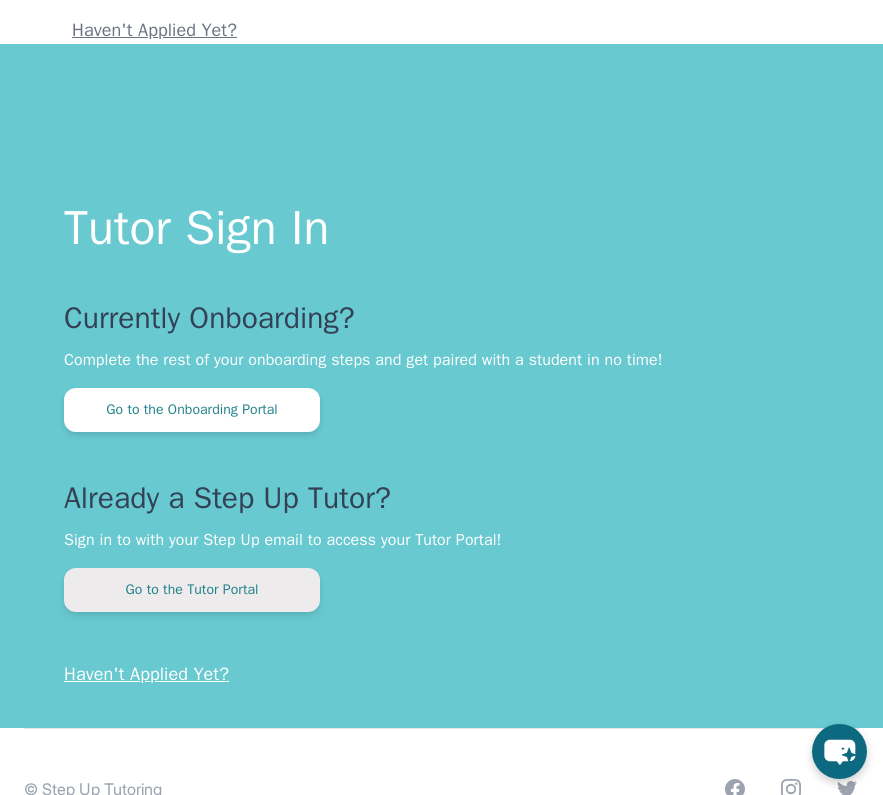 click on "Go to the Tutor Portal" at bounding box center (192, 590) 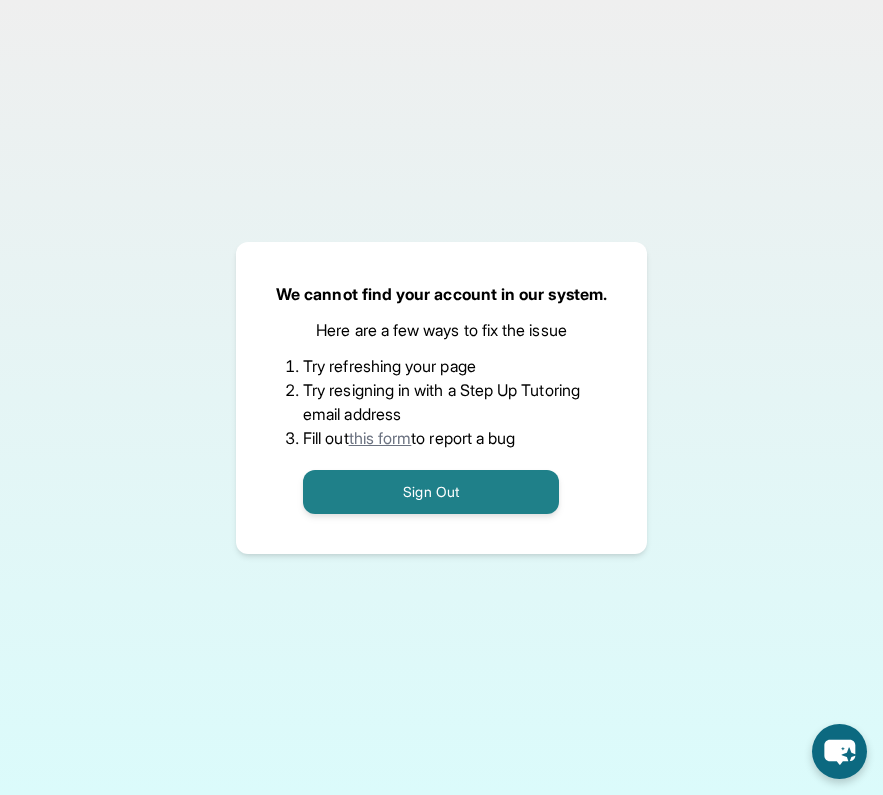 scroll, scrollTop: 128, scrollLeft: 0, axis: vertical 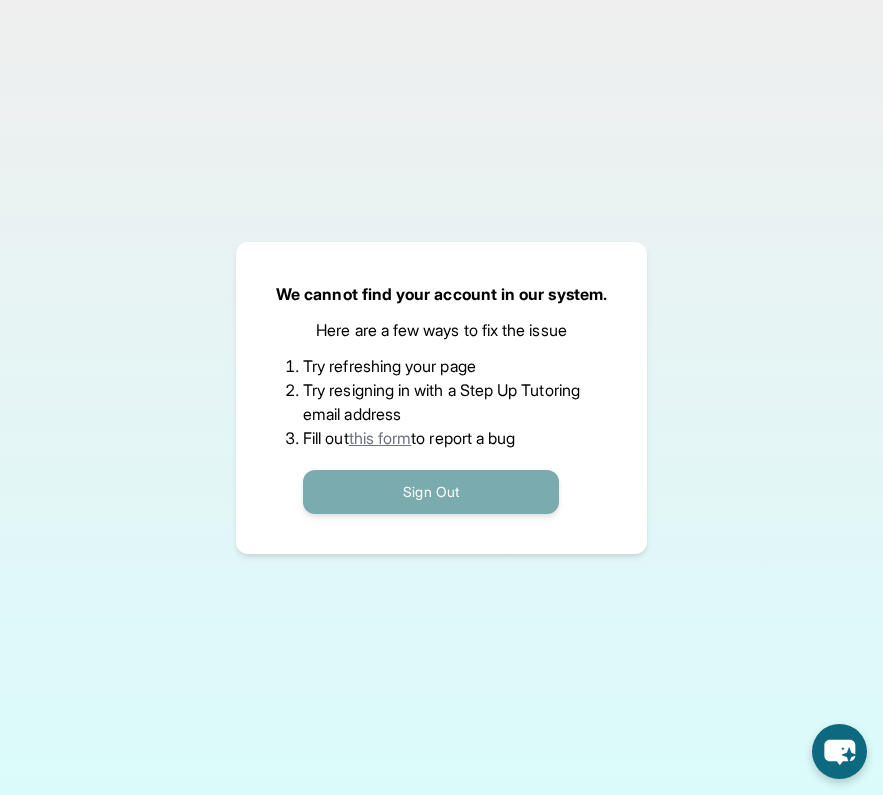 click on "Sign Out" at bounding box center [431, 492] 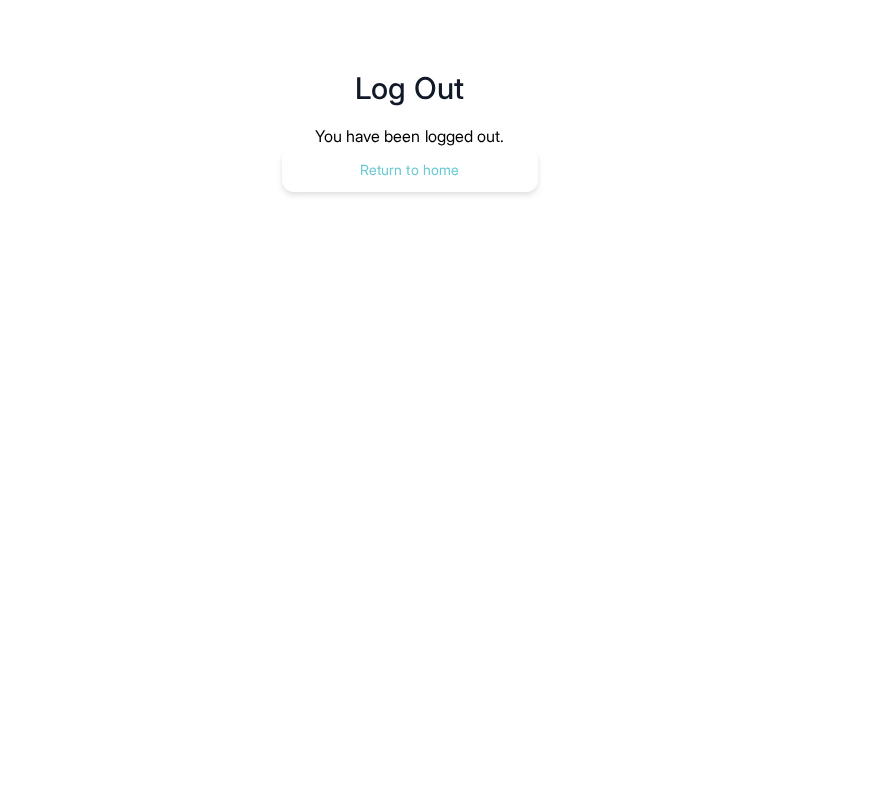 click on "Return to home" at bounding box center (410, 170) 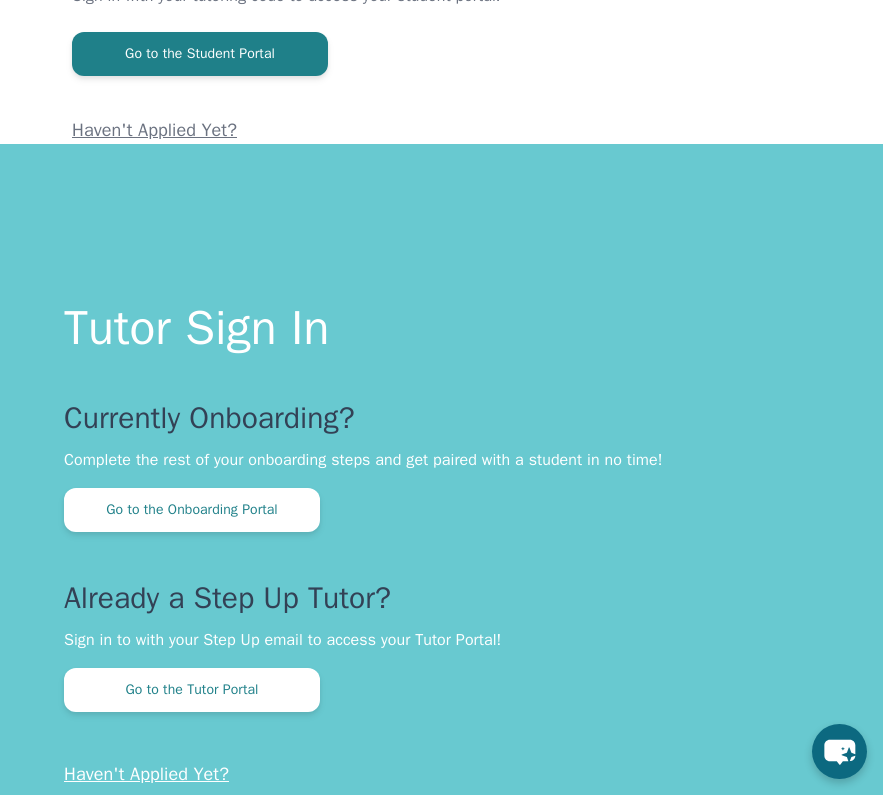 scroll, scrollTop: 279, scrollLeft: 0, axis: vertical 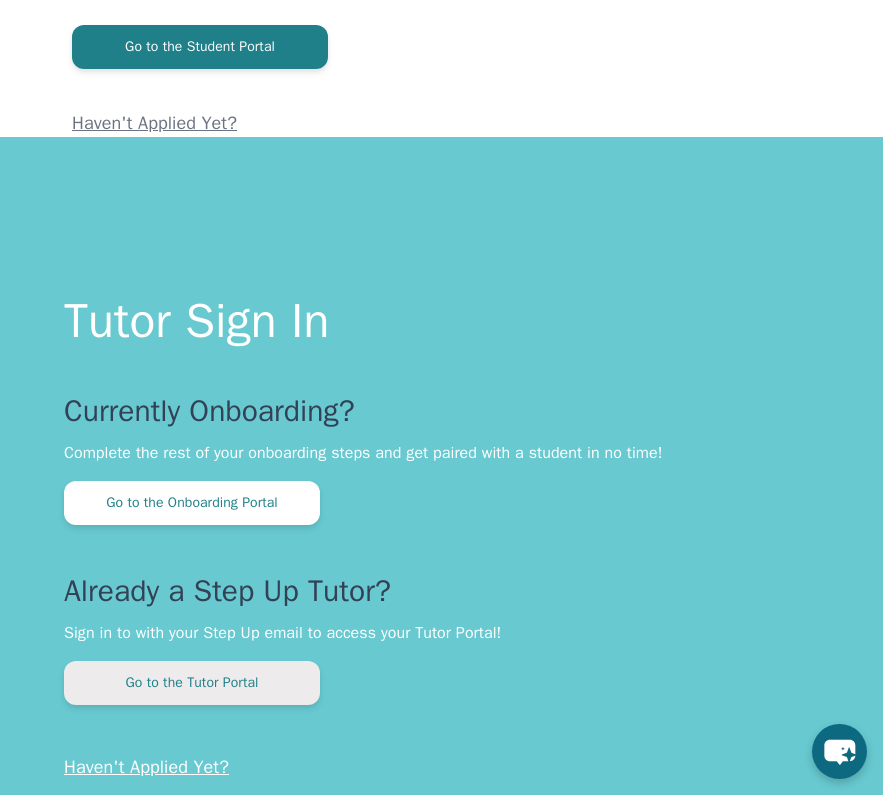 click on "Go to the Tutor Portal" at bounding box center [192, 683] 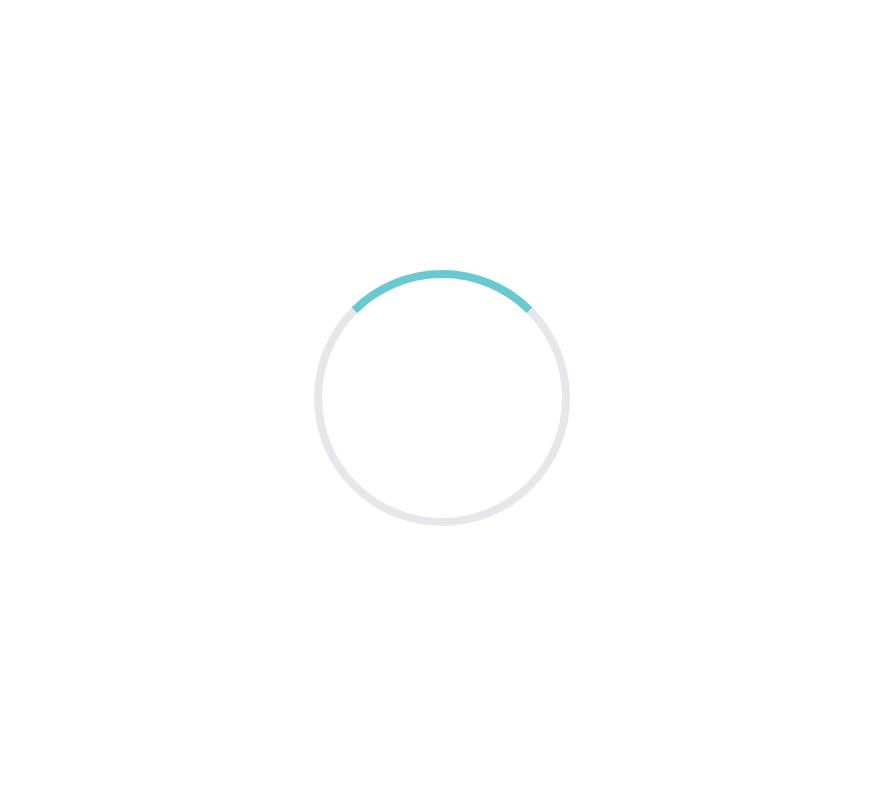 scroll, scrollTop: 0, scrollLeft: 0, axis: both 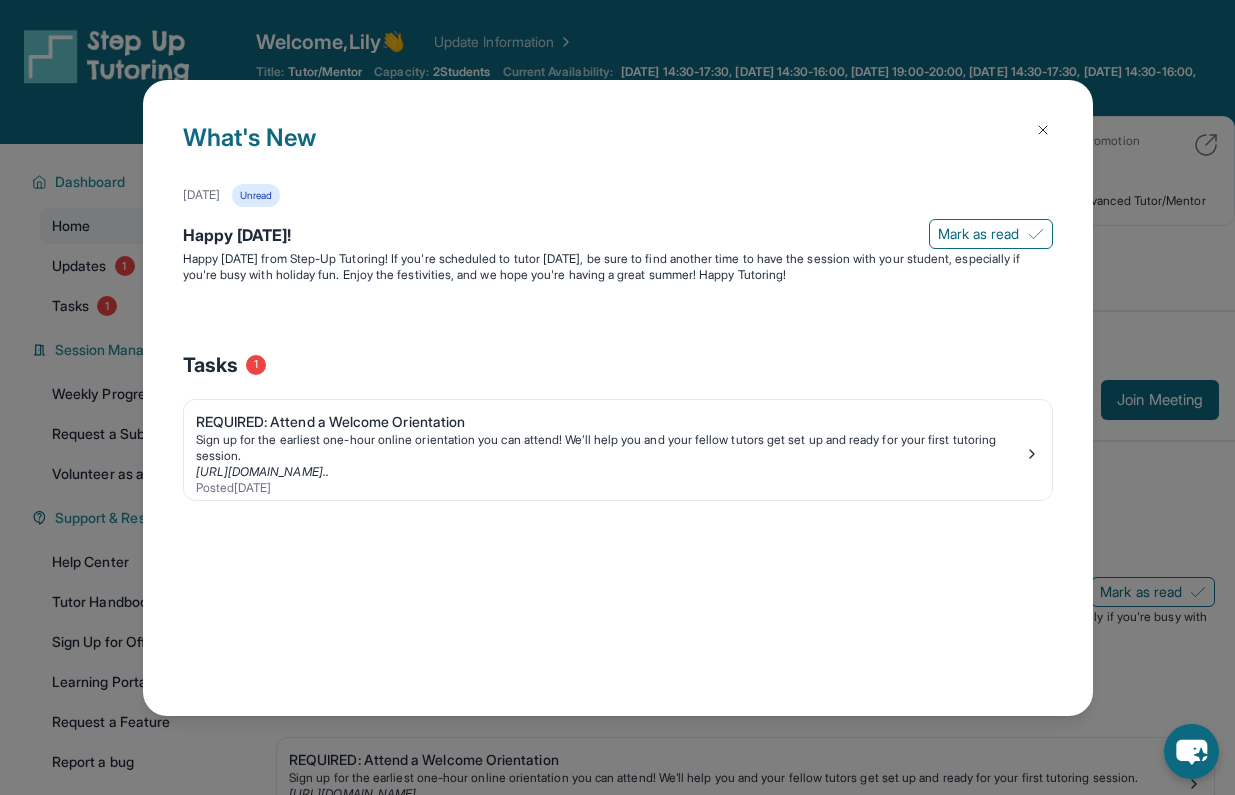 click at bounding box center [1043, 130] 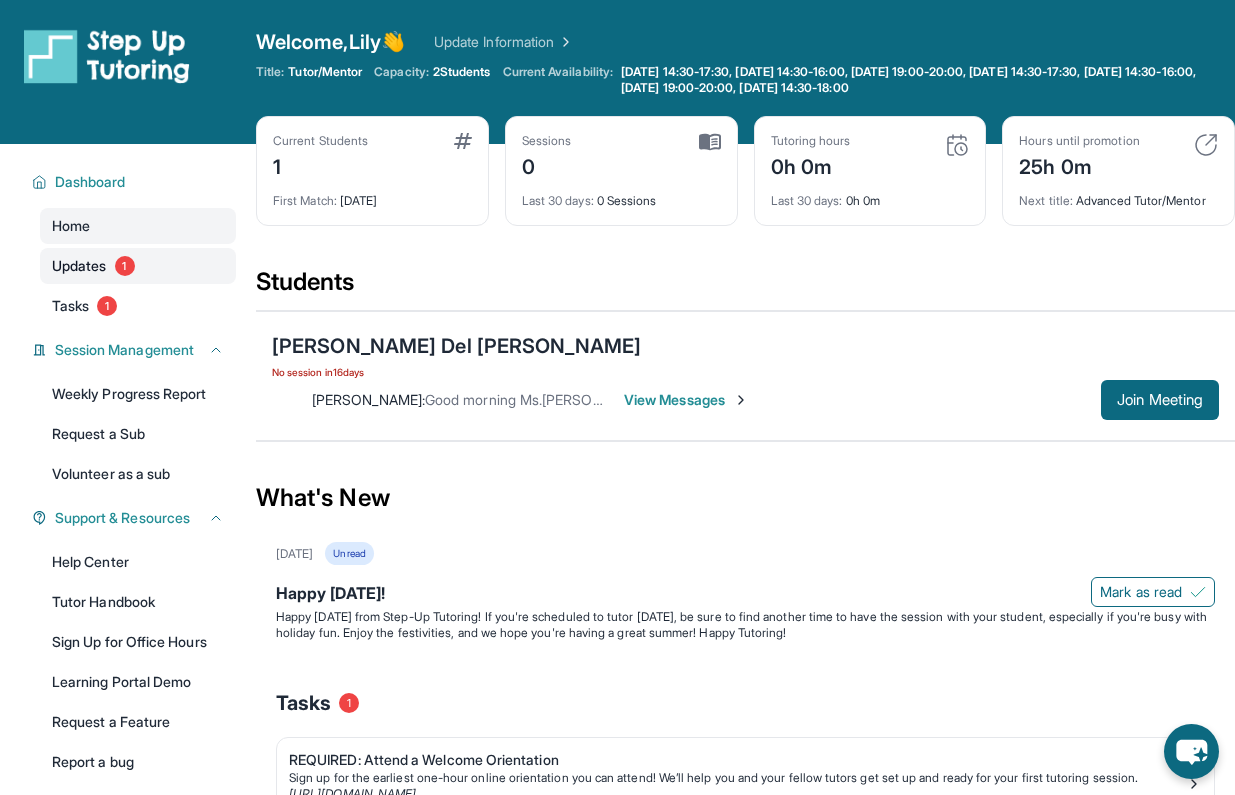 click on "Updates 1" at bounding box center (138, 266) 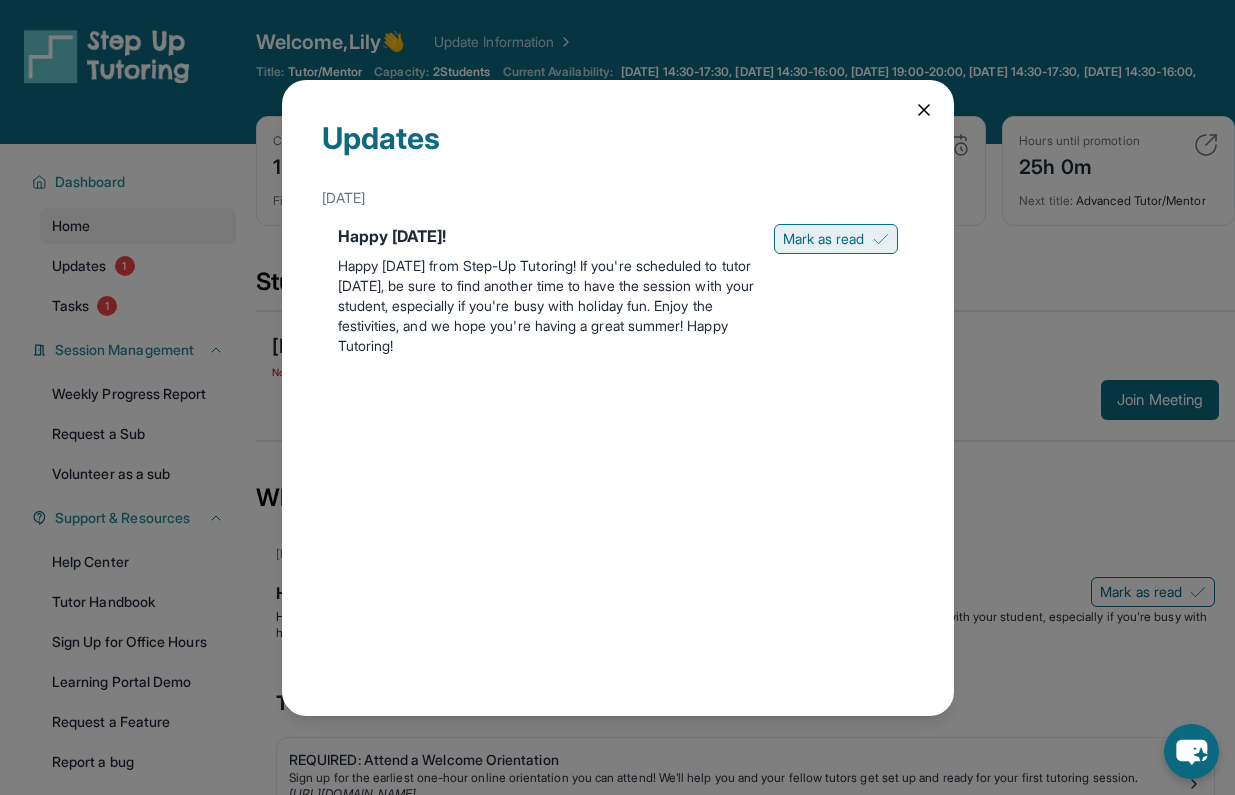 click on "Mark as read" at bounding box center [824, 239] 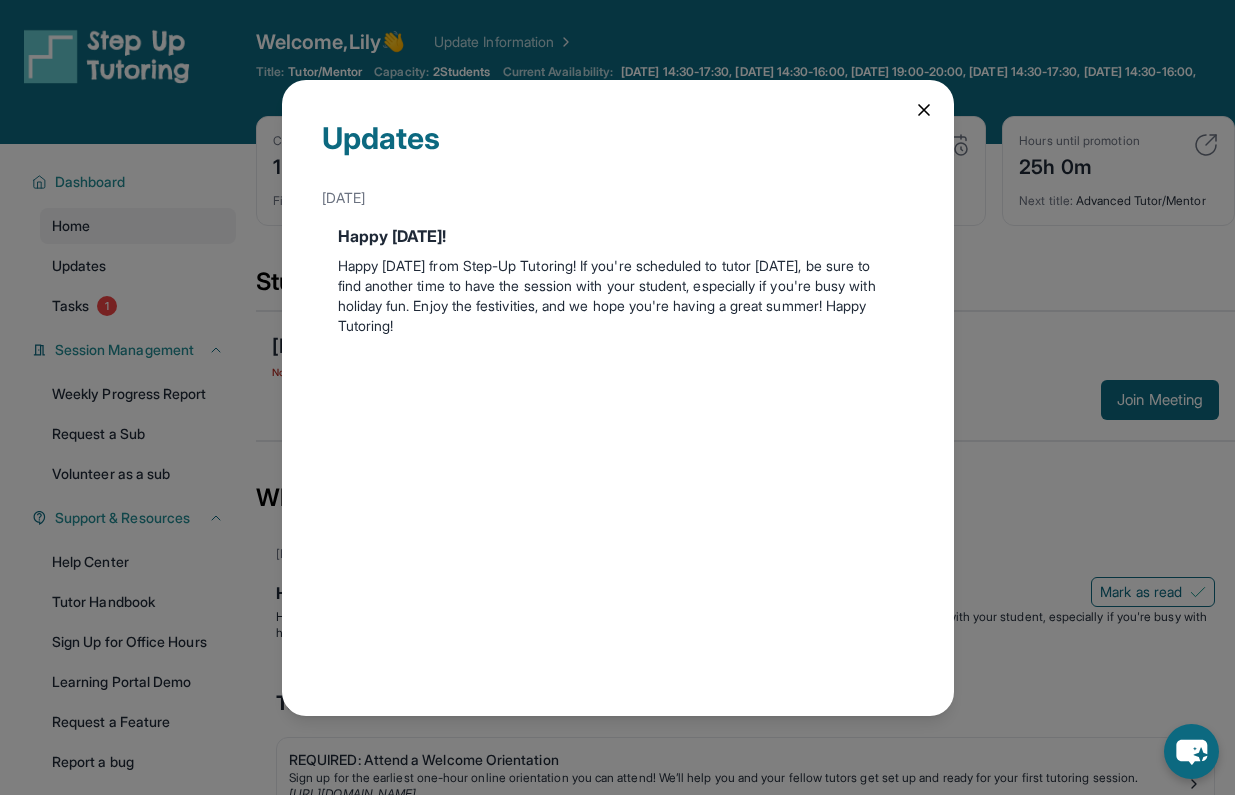 click 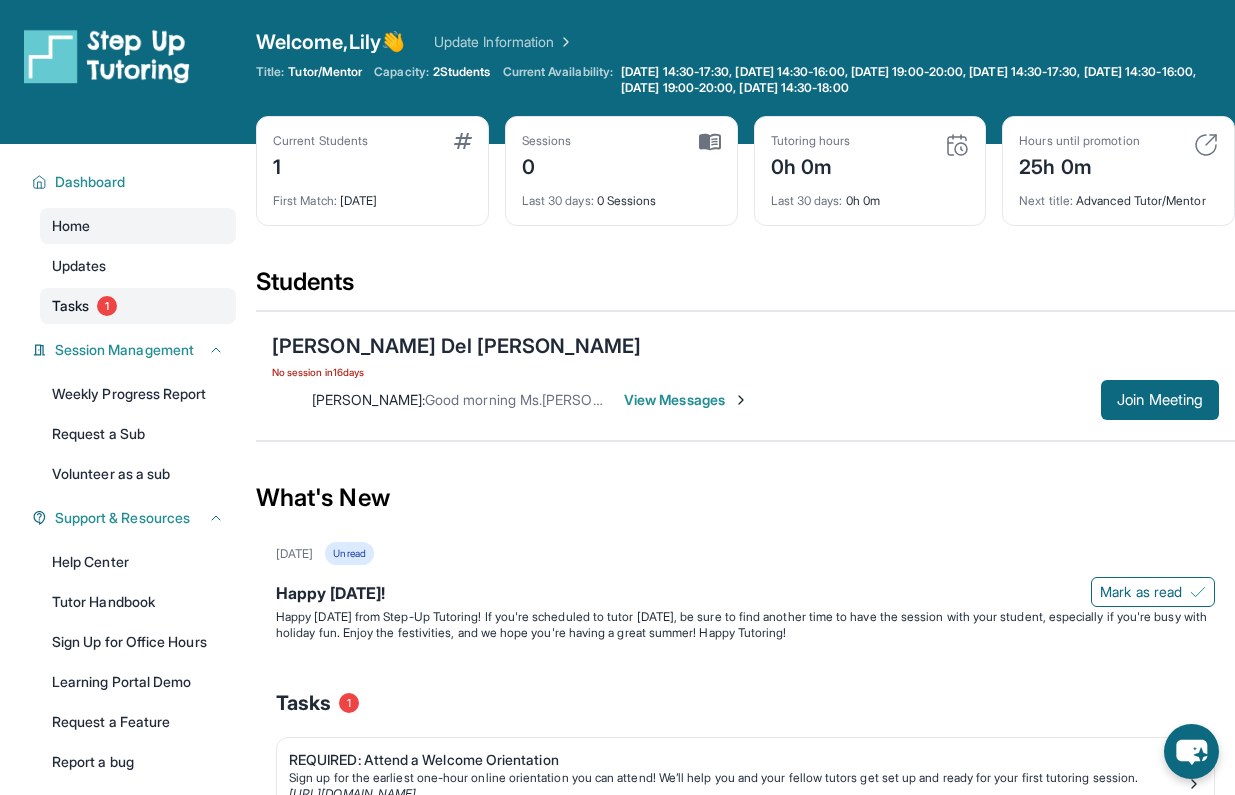 click on "Tasks 1" at bounding box center [138, 306] 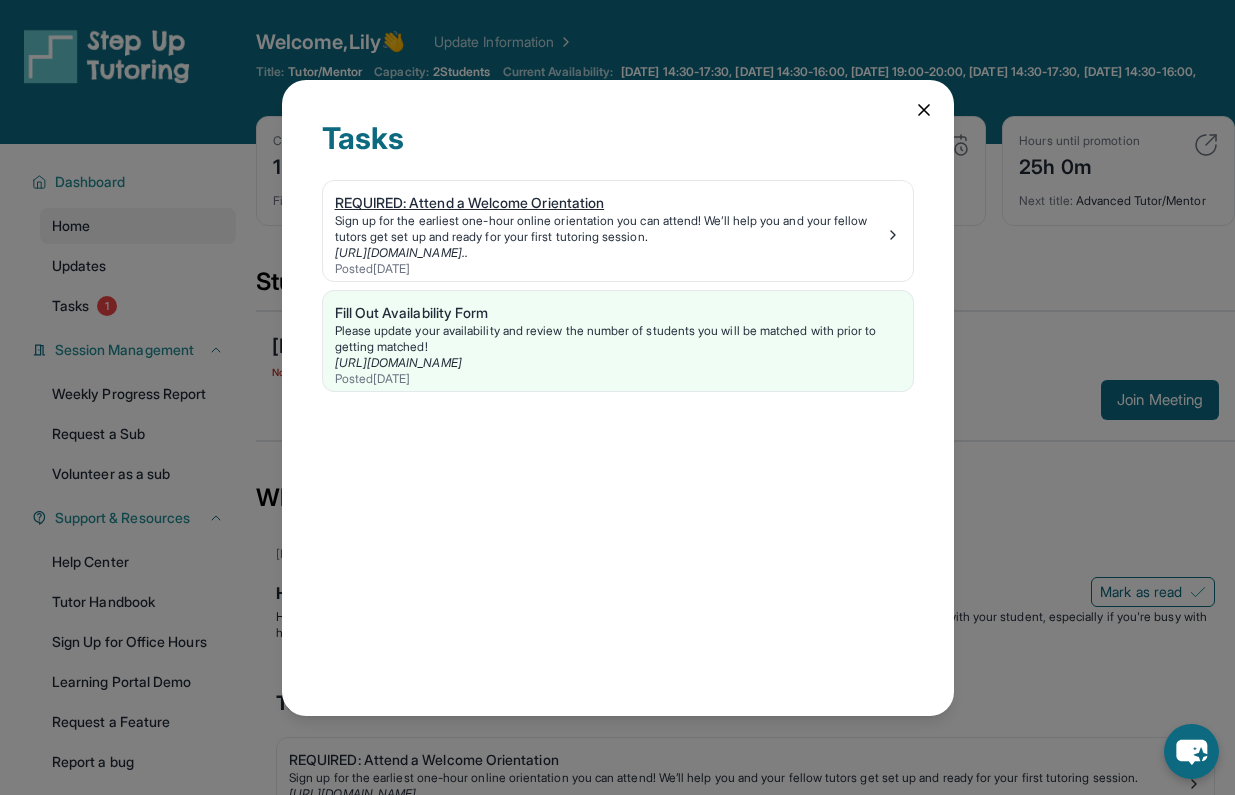 click on "Sign up for the earliest one-hour online orientation you can attend! We’ll help you and your fellow tutors get set up and ready for your first tutoring session." at bounding box center [610, 229] 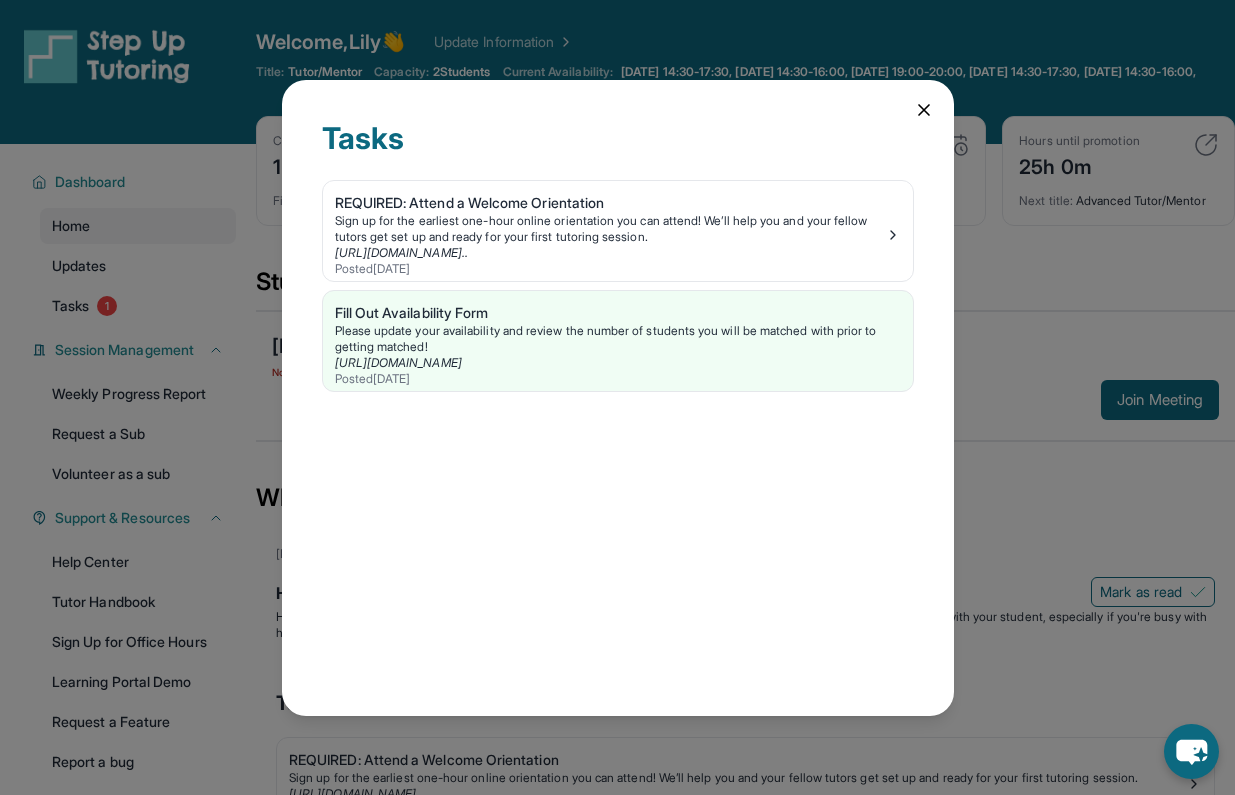 click on "Tasks REQUIRED: Attend a Welcome Orientation Sign up for the earliest one-hour online orientation you can attend! We’ll help you and your fellow tutors get set up and ready for your first tutoring session. https://calendly.com/stepup-tut/welcome-orientatio... Posted  6/24/2025 Fill Out Availability Form Please update your availability and review the number of students you will be matched with prior to getting matched! https://form.stepuptutoring.org/dEiUkp Posted  6/24/2025" at bounding box center (617, 397) 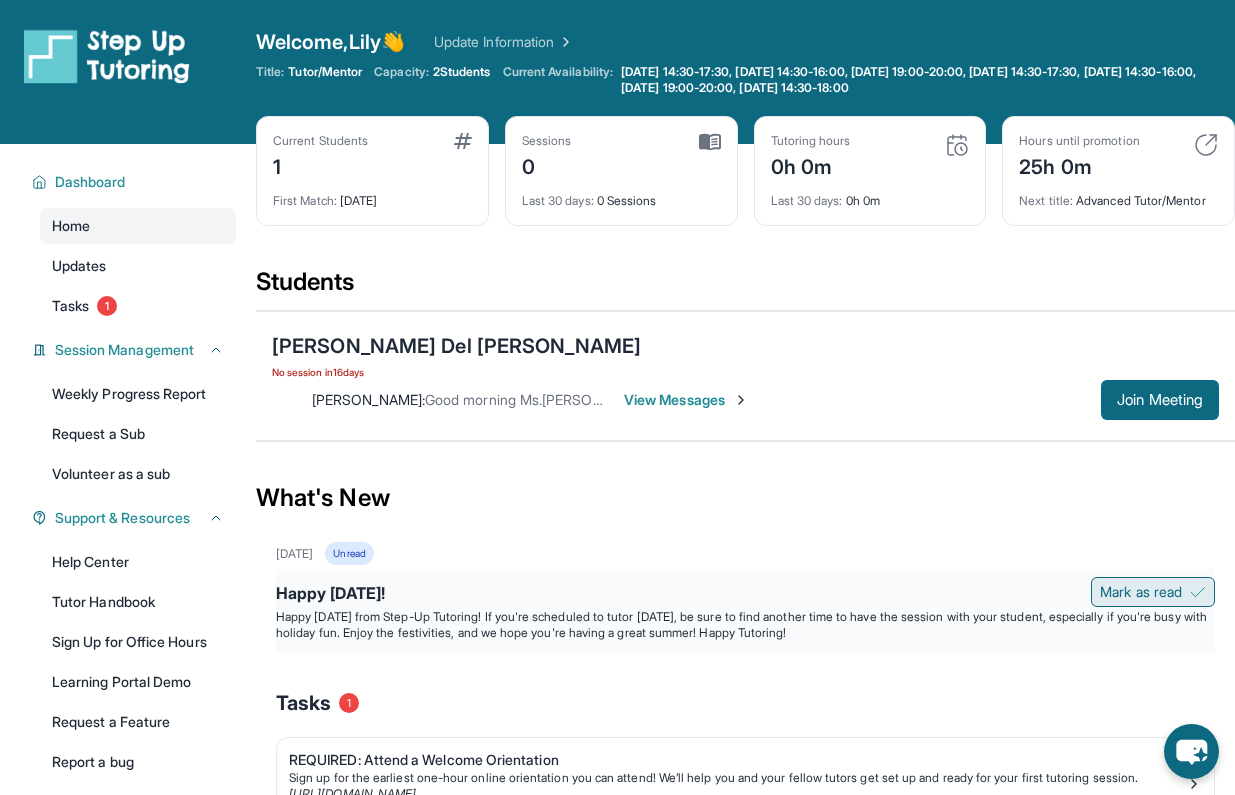 scroll, scrollTop: 0, scrollLeft: 0, axis: both 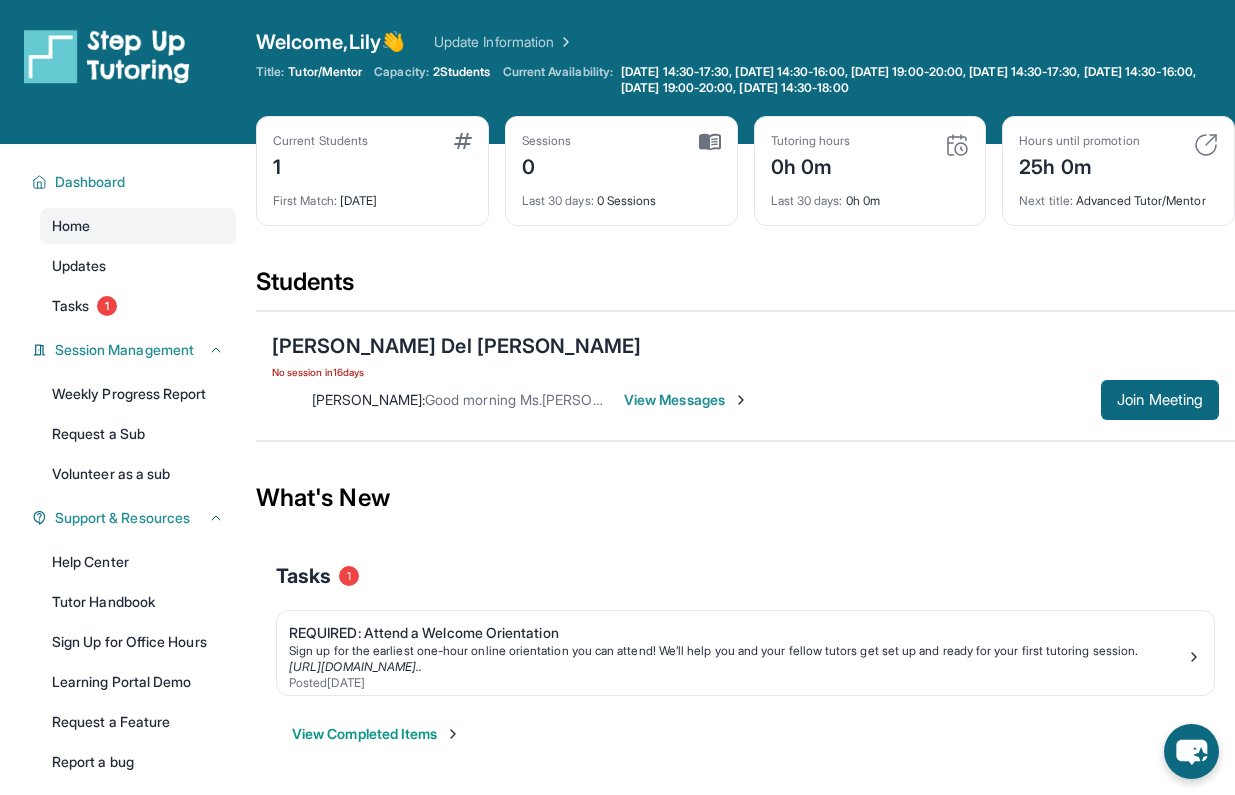 click on "View Messages" at bounding box center (686, 400) 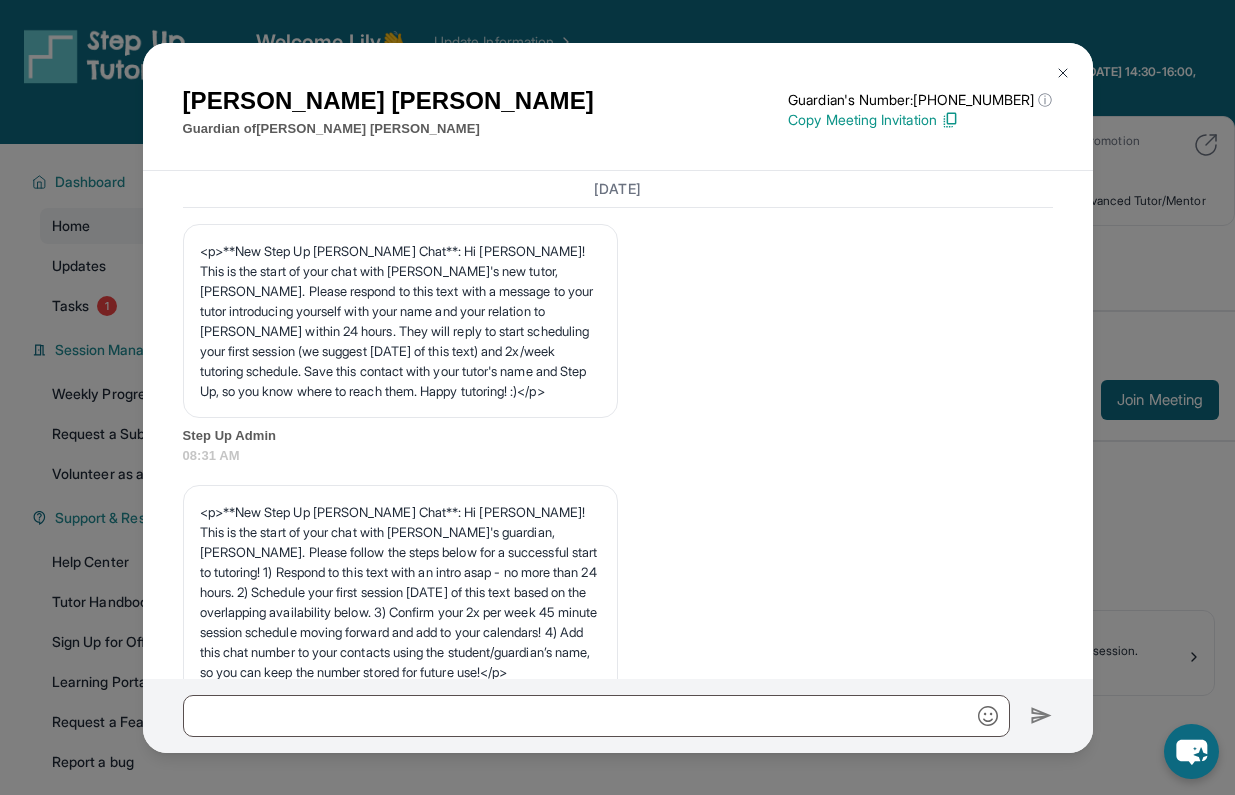 scroll, scrollTop: 2425, scrollLeft: 0, axis: vertical 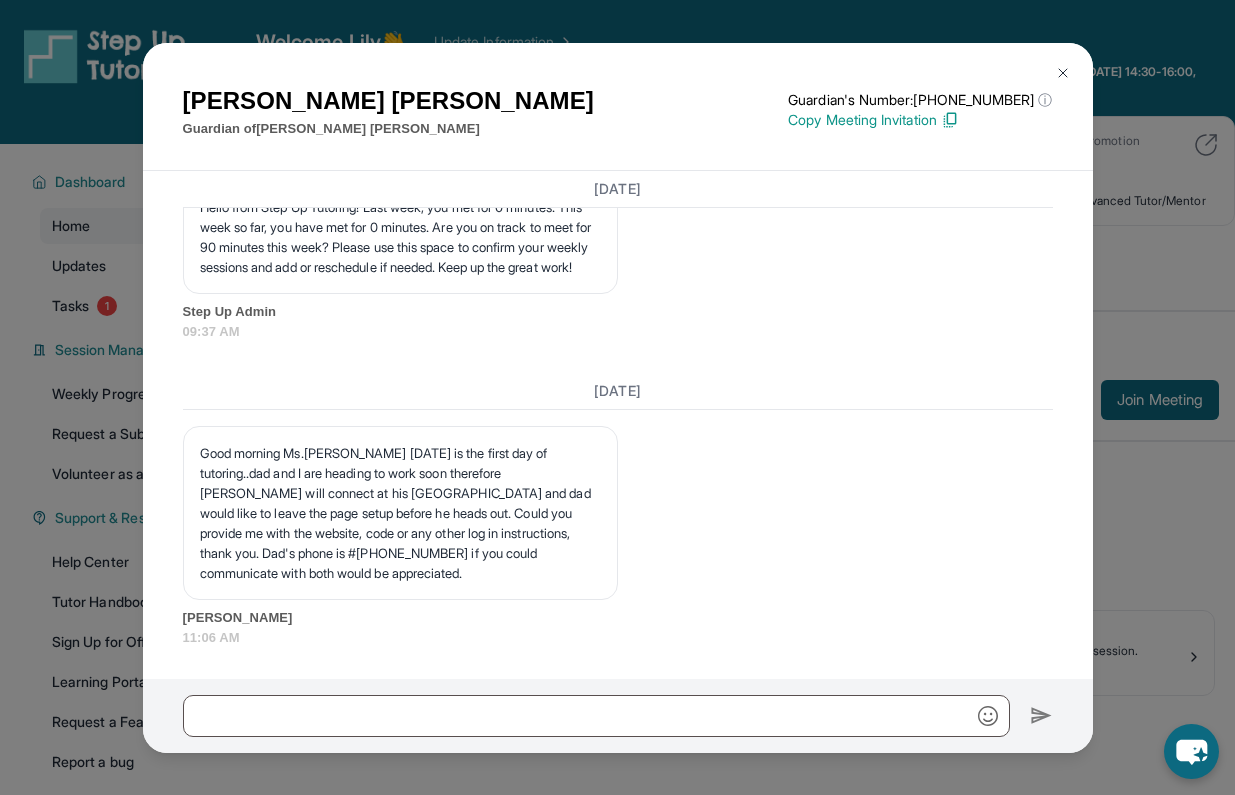 click at bounding box center (1063, 73) 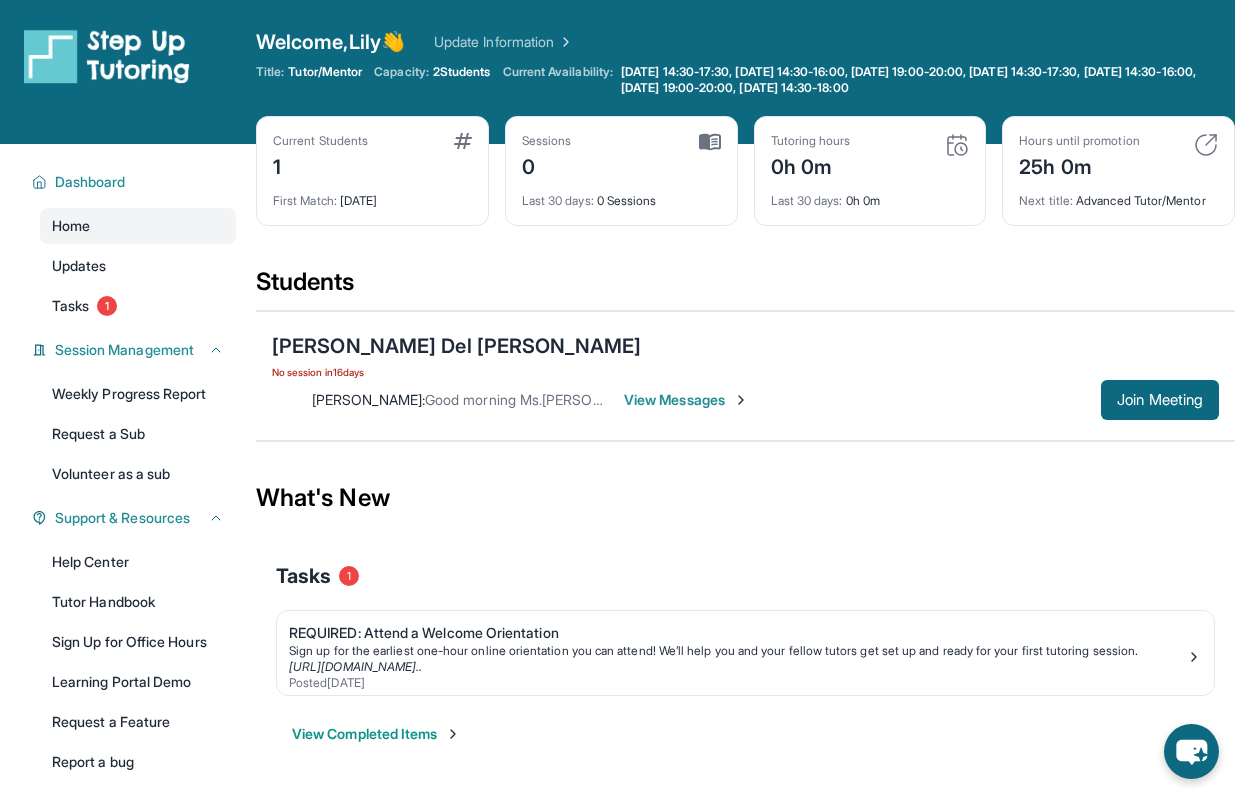 scroll, scrollTop: 13, scrollLeft: 0, axis: vertical 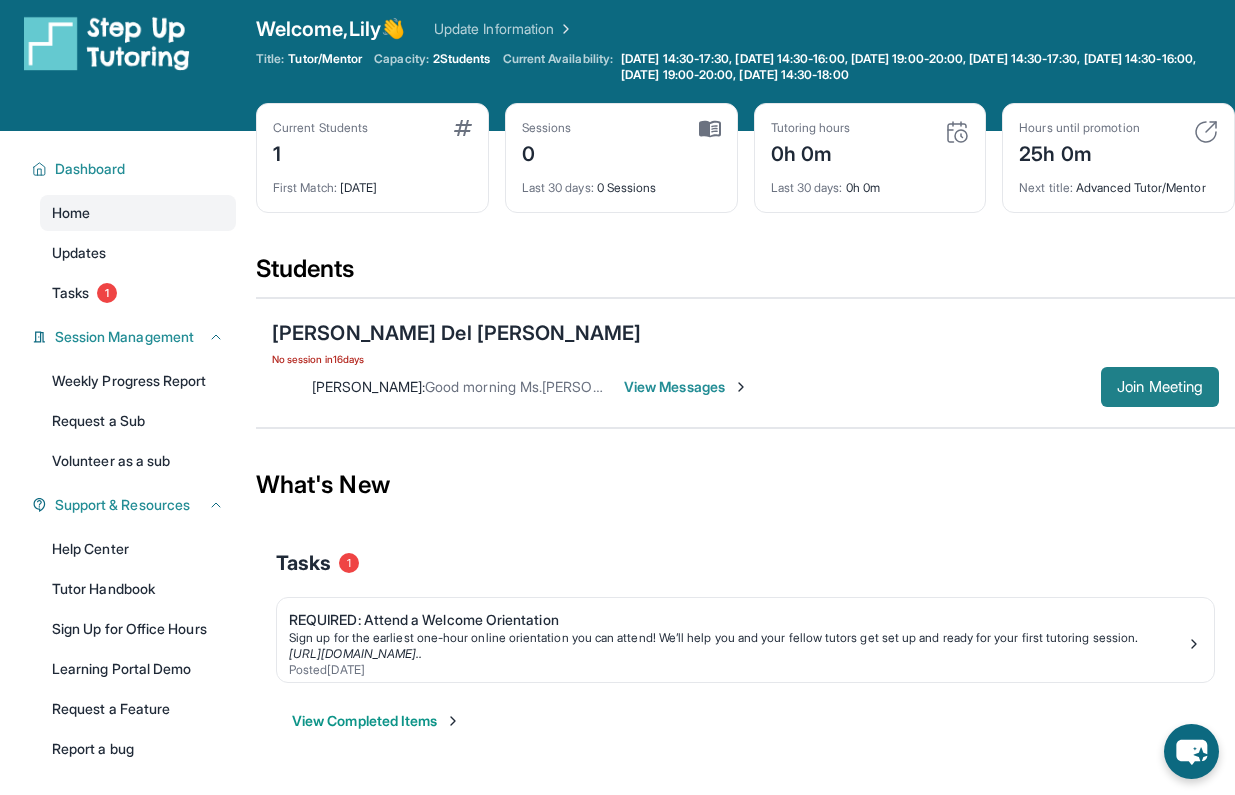 click on "Join Meeting" at bounding box center (1160, 387) 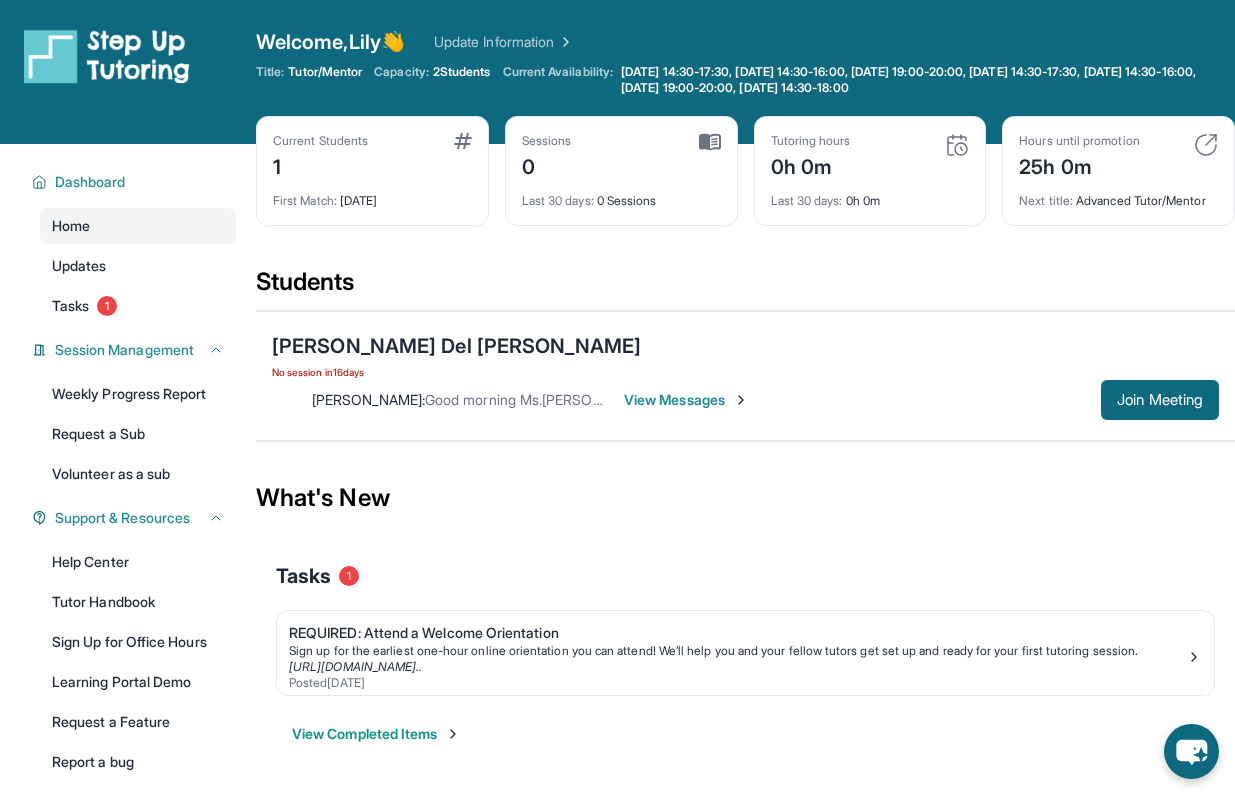 scroll, scrollTop: 0, scrollLeft: 0, axis: both 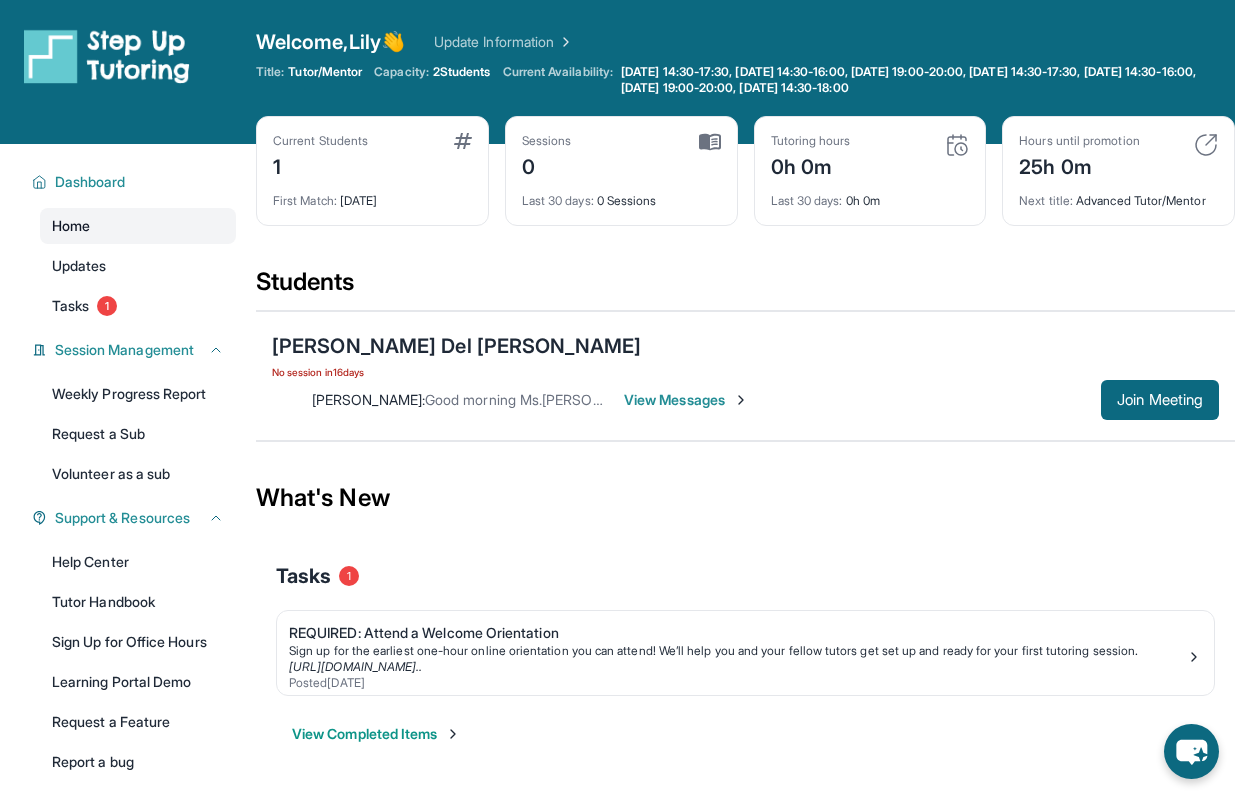 click on "Home" at bounding box center [138, 226] 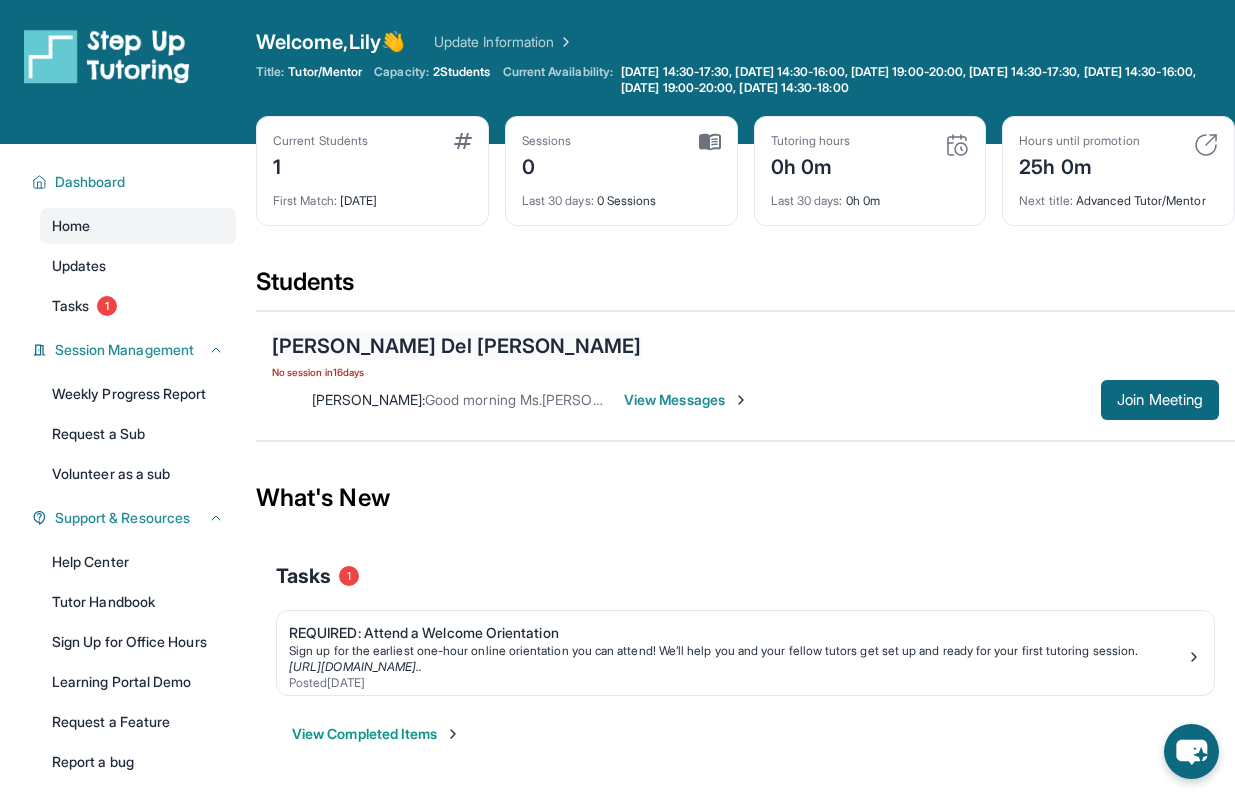 click on "Matthew Del Campo" at bounding box center (456, 346) 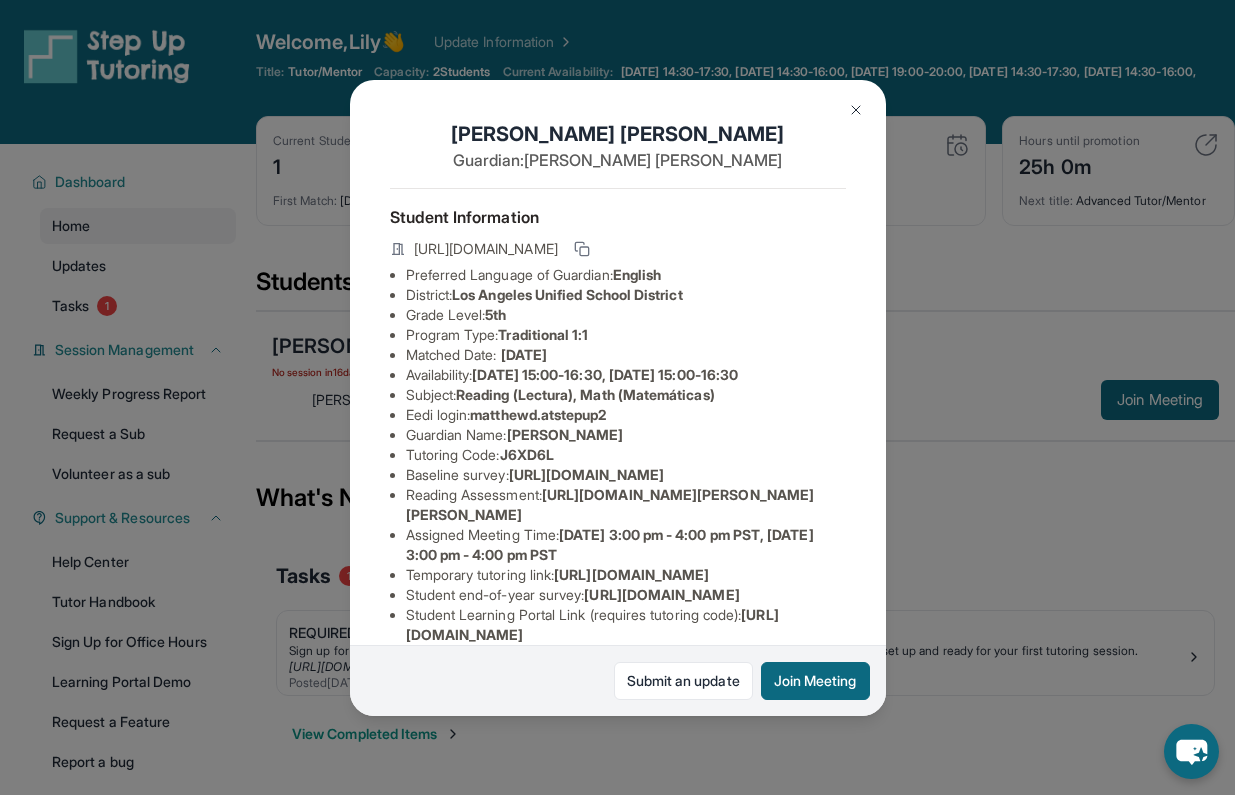scroll, scrollTop: 0, scrollLeft: 30, axis: horizontal 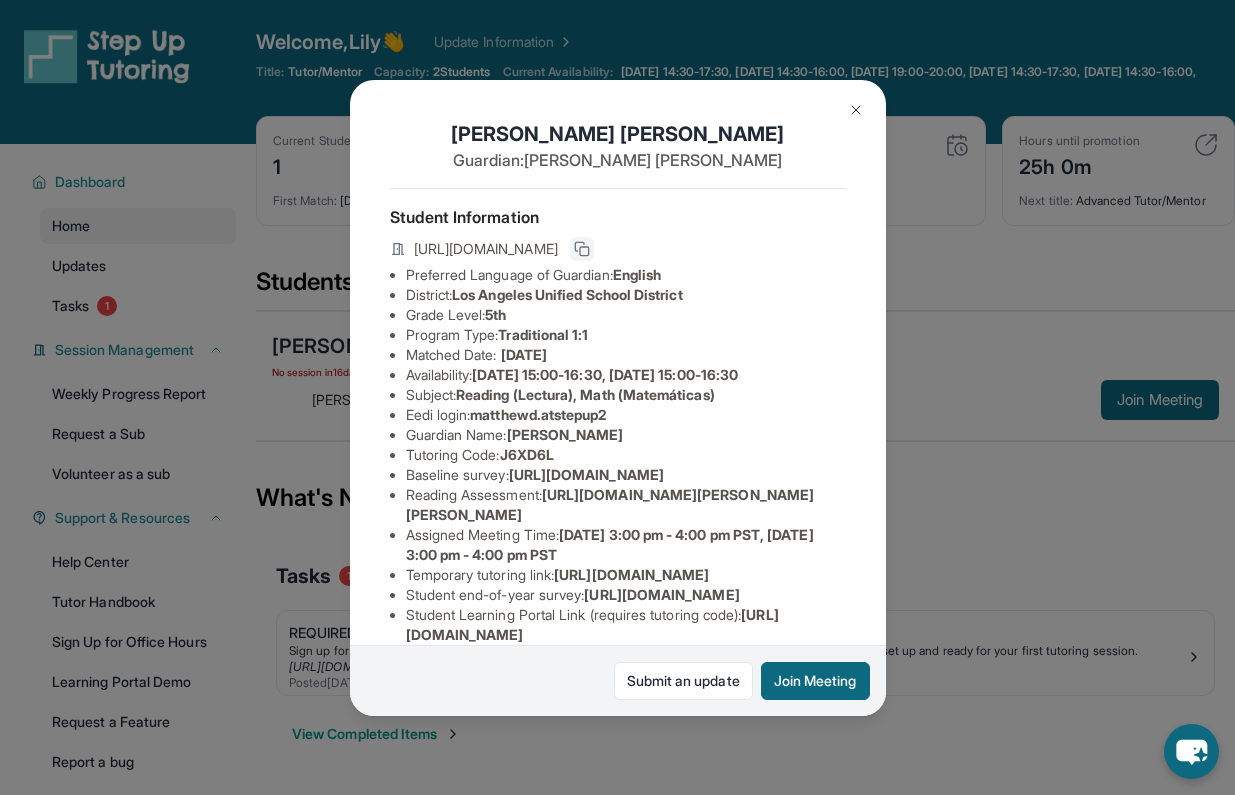 click 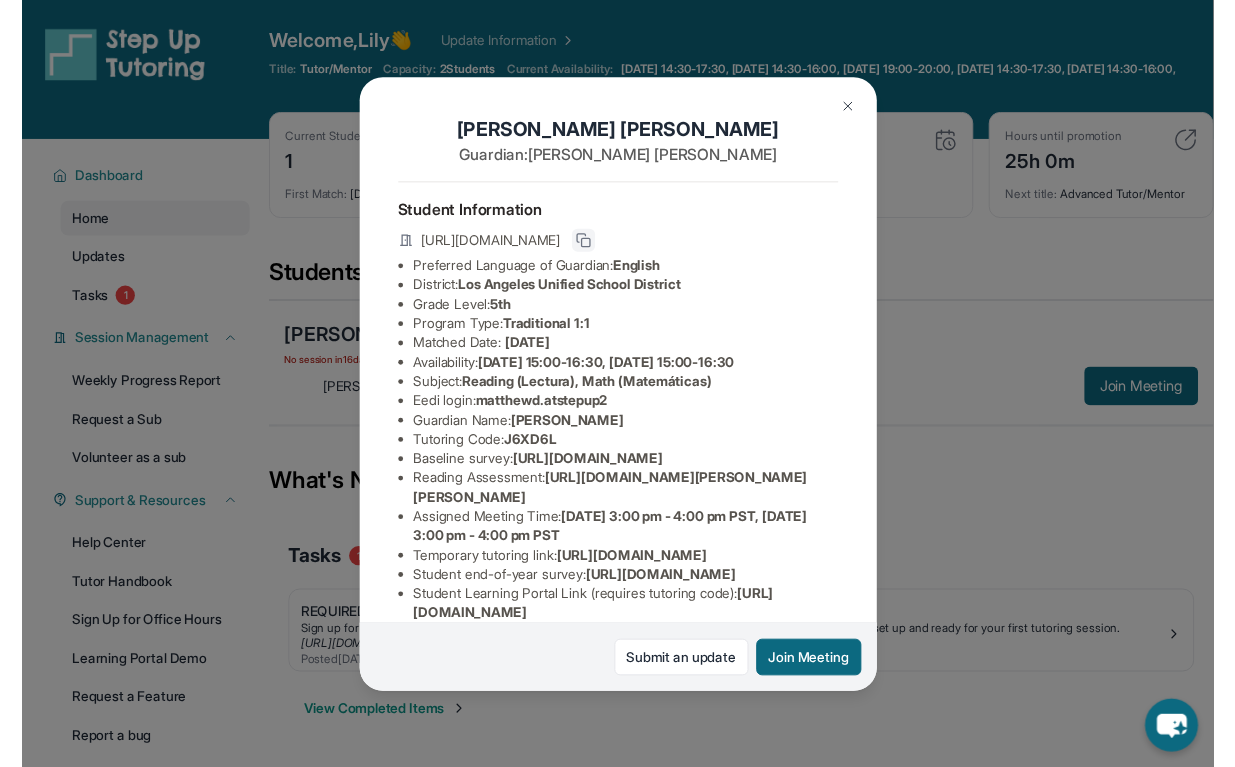 scroll, scrollTop: 0, scrollLeft: 0, axis: both 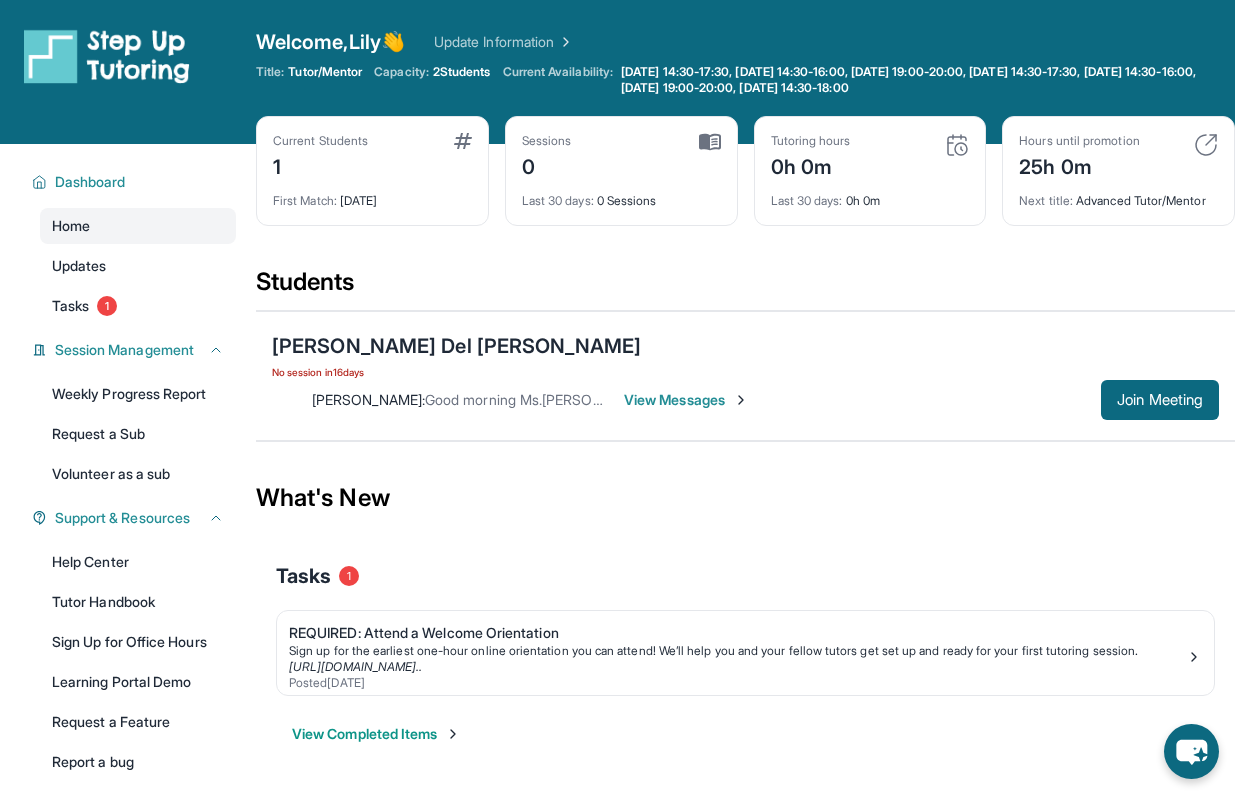 copy on "https://airtable.com/apprlfn8WjpjBUn2G/shrK0QR6AaNyG5psY?prefill_Type%20of%20Form=bl-atti-survey&hide_Type%20of%20Form=true&prefill_Student%20ID%20%5Bstatic%5D=reczwuUTzZ6Oiz89k&hide_Student%20ID%20%5Bstatic%5D=true" 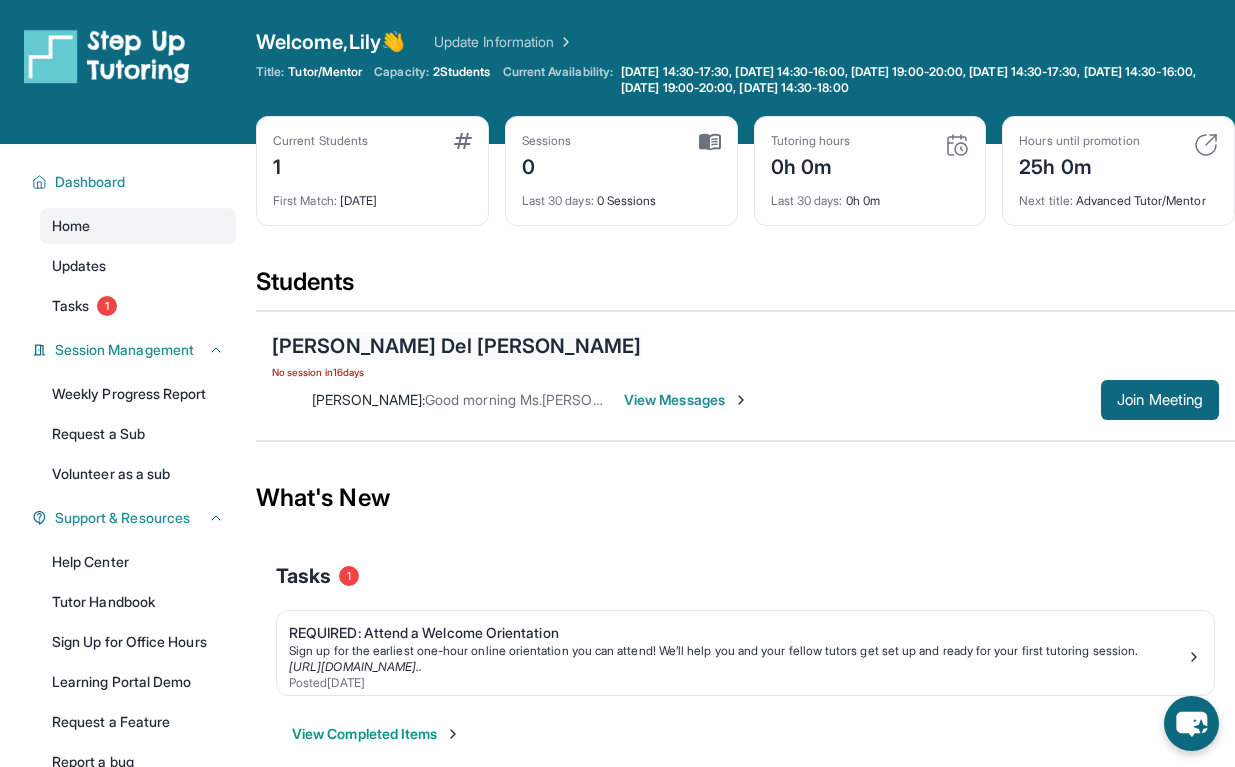 click on "Matthew Del Campo" at bounding box center [456, 346] 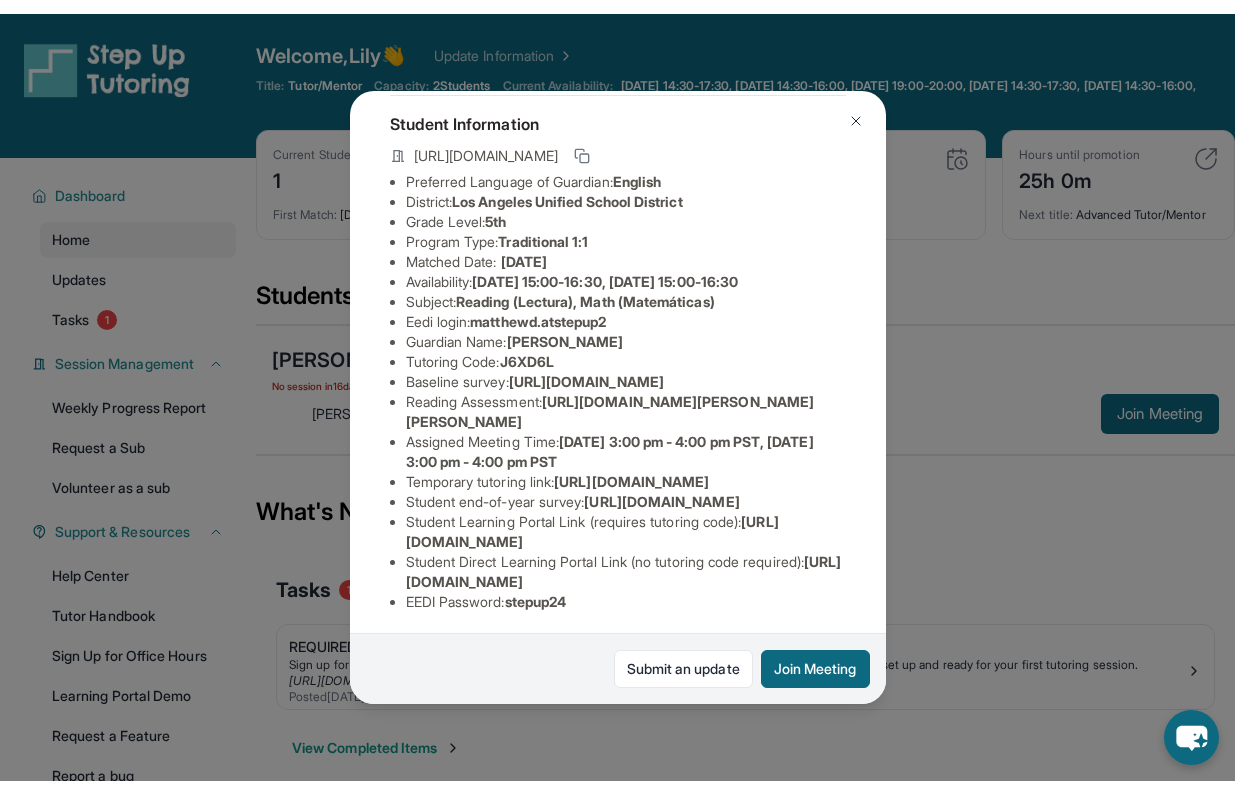 scroll, scrollTop: 112, scrollLeft: 0, axis: vertical 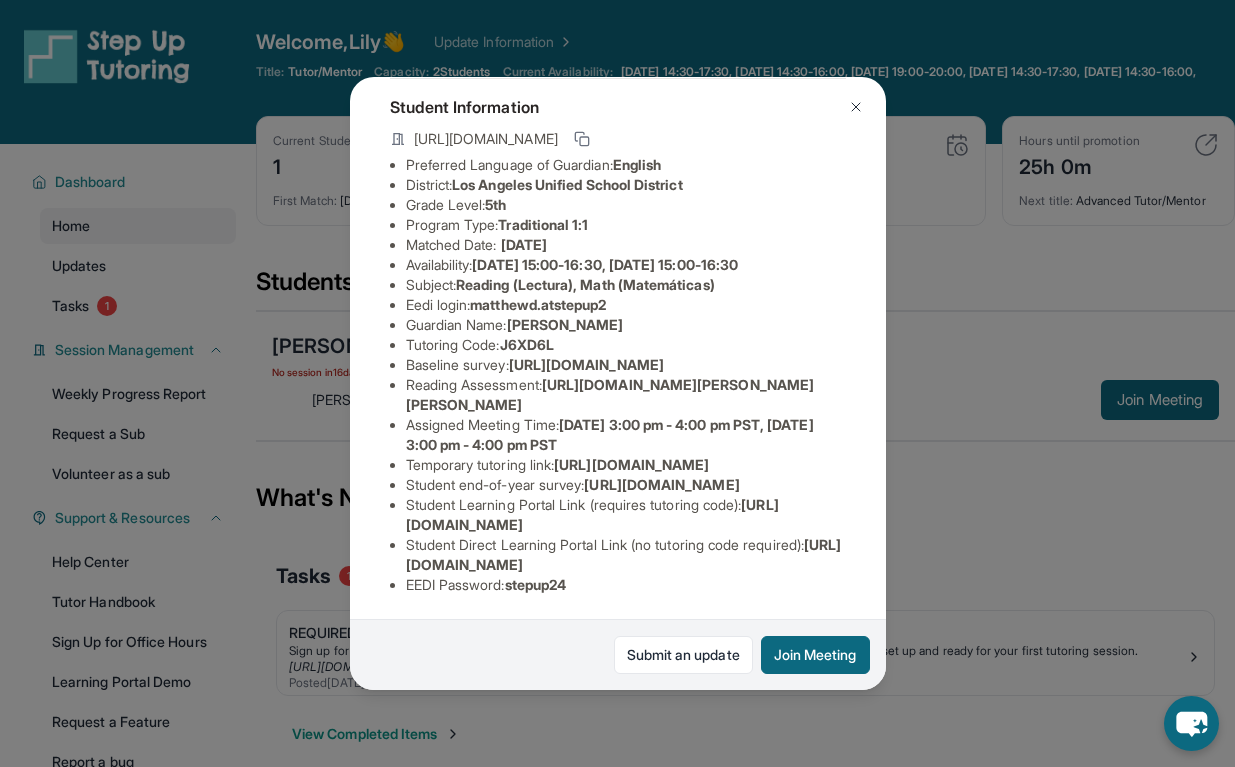 drag, startPoint x: 554, startPoint y: 440, endPoint x: 478, endPoint y: 462, distance: 79.12016 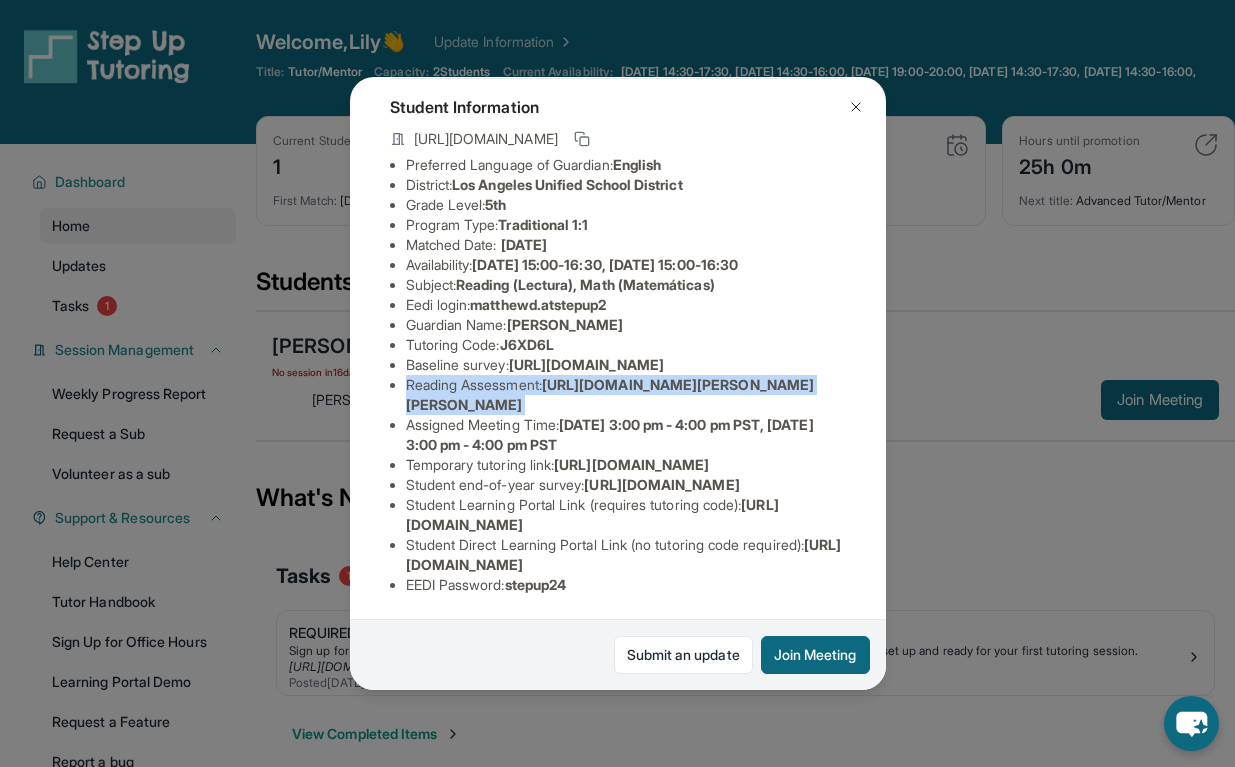 click on "https://sqcb3vat.paperform.co/?id=2024-s10761&name=Matthew%20Del%20Campo&grade=5th&window=MOY" at bounding box center (610, 394) 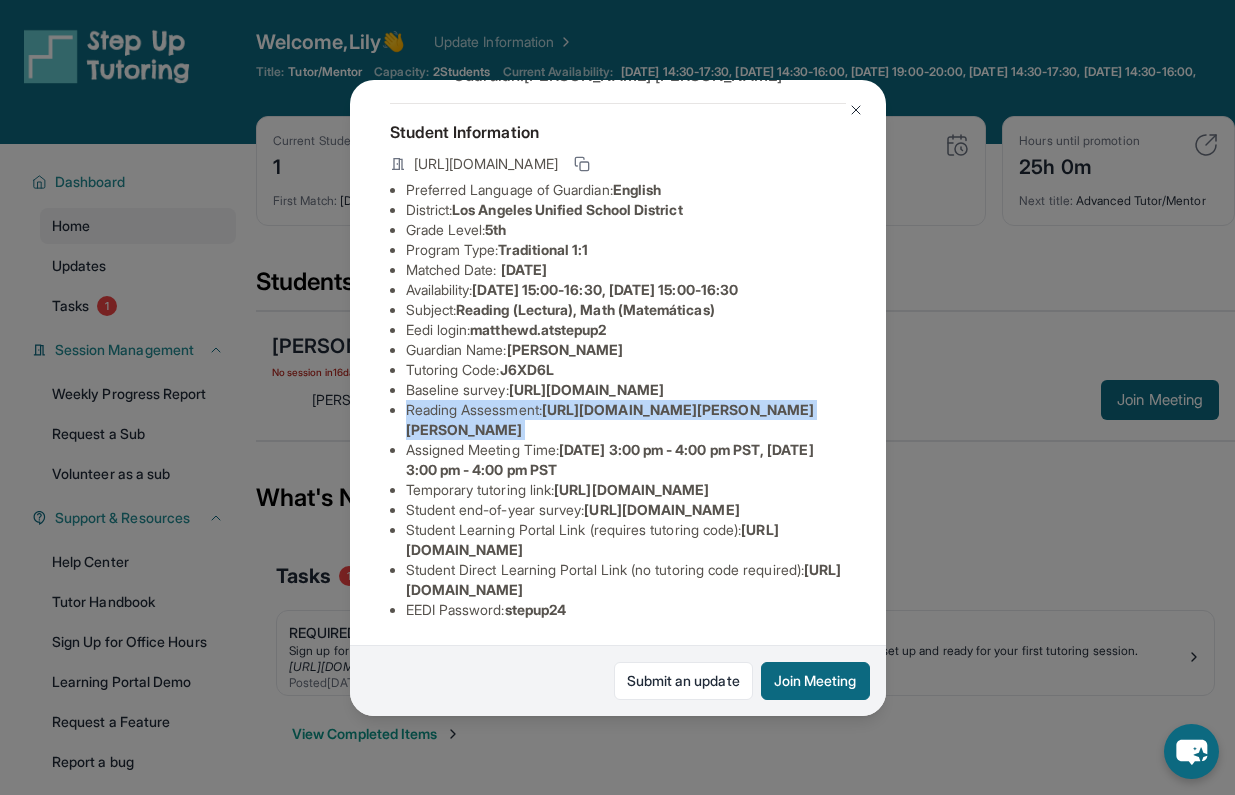 scroll, scrollTop: 267, scrollLeft: 0, axis: vertical 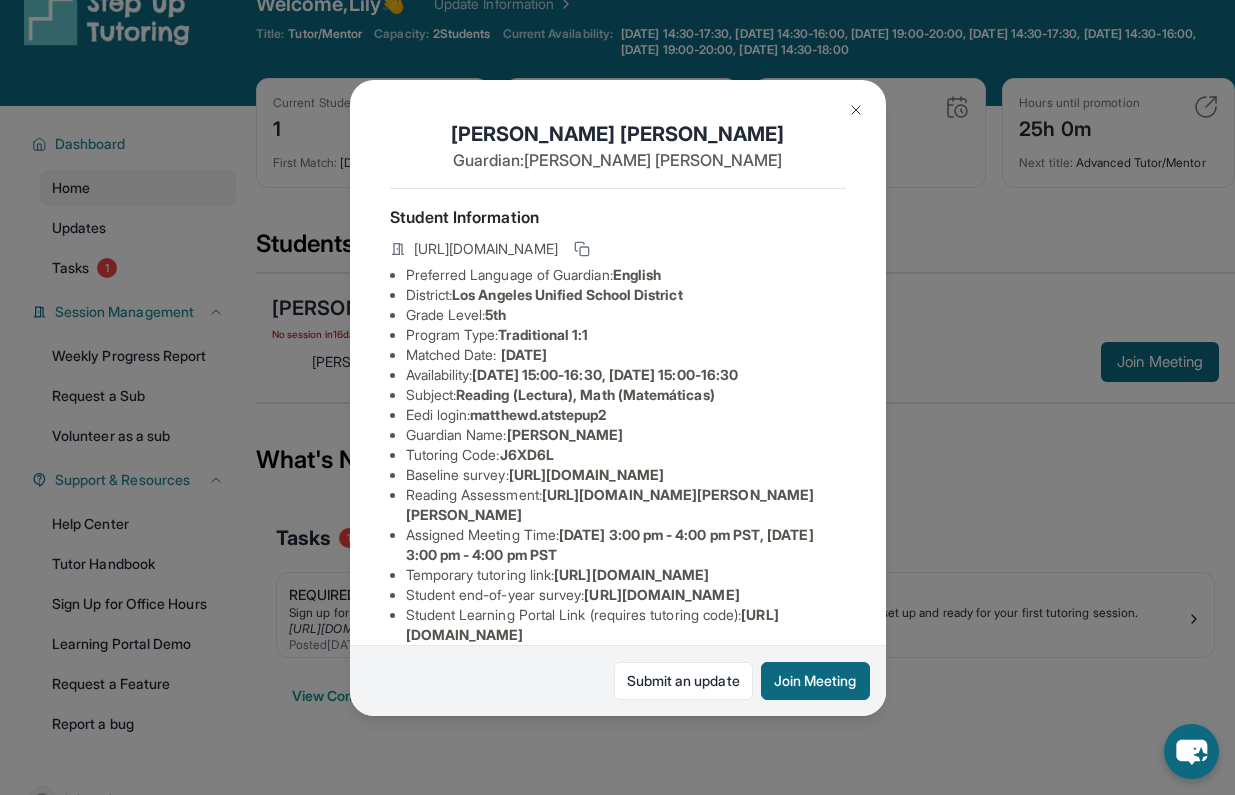click on "Matthew   Del Campo Guardian:  Alejandra   Cervantes Student Information https://student-portal.stepuptutoring.org/student/J6XD6L Preferred Language of Guardian:  English District:  Los Angeles Unified School District Grade Level:  5th Program Type:  Traditional 1:1 Matched Date:   12/17/2024 Availability:  Thursday 15:00-16:30, Friday 15:00-16:30 Subject :  Reading (Lectura), Math (Matemáticas) Eedi login :  matthewd.atstepup2 Guardian Name :  Alejandra Cervantes Tutoring Code :  J6XD6L Baseline survey :  https://airtable.com/apprlfn8WjpjBUn2G/shrK0QR6AaNyG5psY?prefill_Type%20of%20Form=bl-atti-survey&hide_Type%20of%20Form=true&prefill_Student%20ID%20%5Bstatic%5D=reczwuUTzZ6Oiz89k&hide_Student%20ID%20%5Bstatic%5D=true Reading Assessment :  https://sqcb3vat.paperform.co/?id=2024-s10761&name=Matthew%20Del%20Campo&grade=5th&window=MOY Assigned Meeting Time :  Thursday 3:00 pm - 4:00 pm PST, Friday 3:00 pm - 4:00 pm PST Temporary tutoring link :  Student end-of-year survey  :  :  :  EEDI Password :  stepup24" at bounding box center [617, 397] 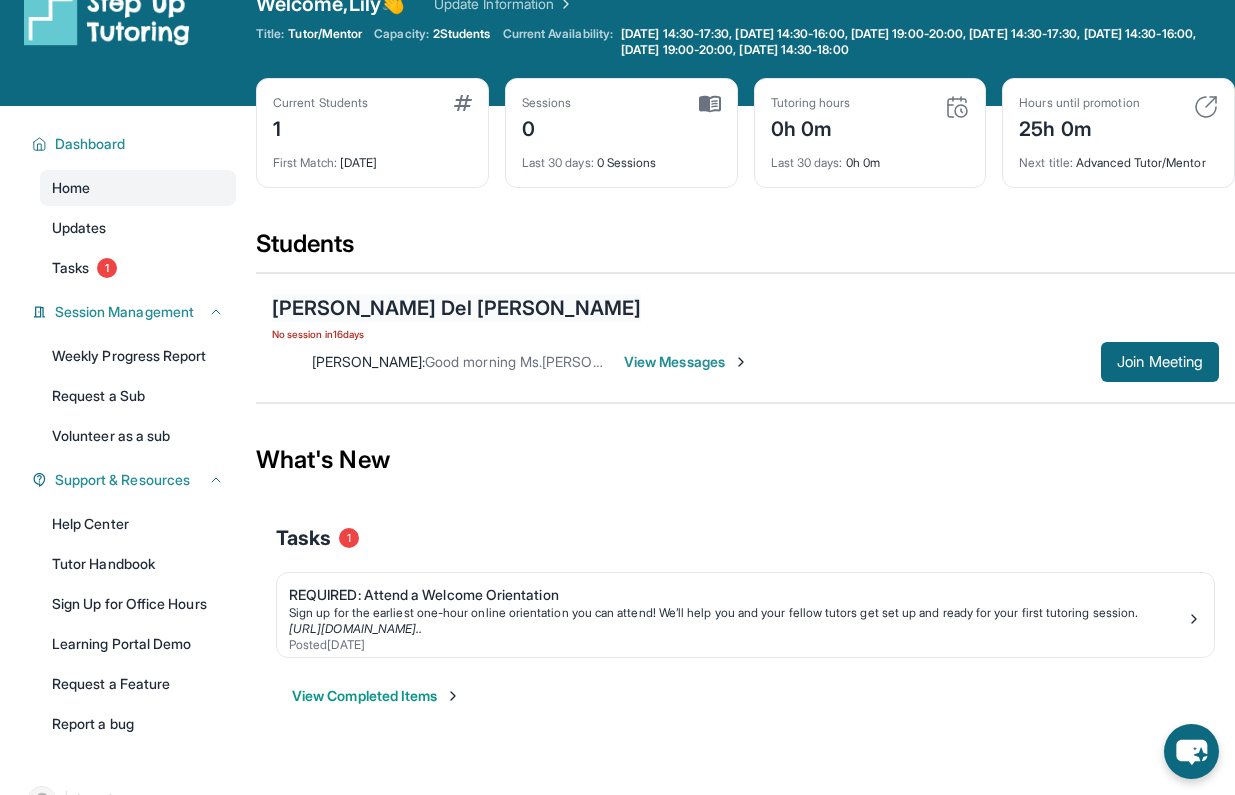 click on "Matthew Del Campo" at bounding box center (456, 308) 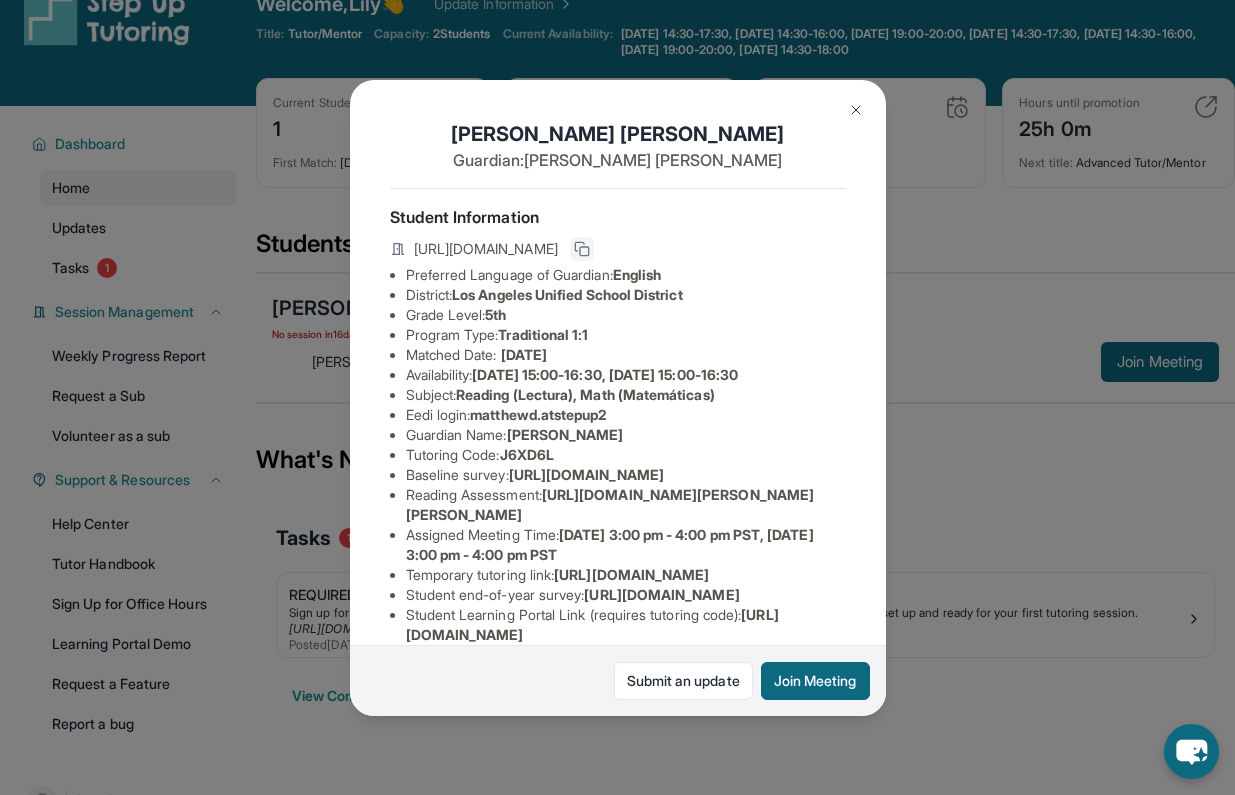 click 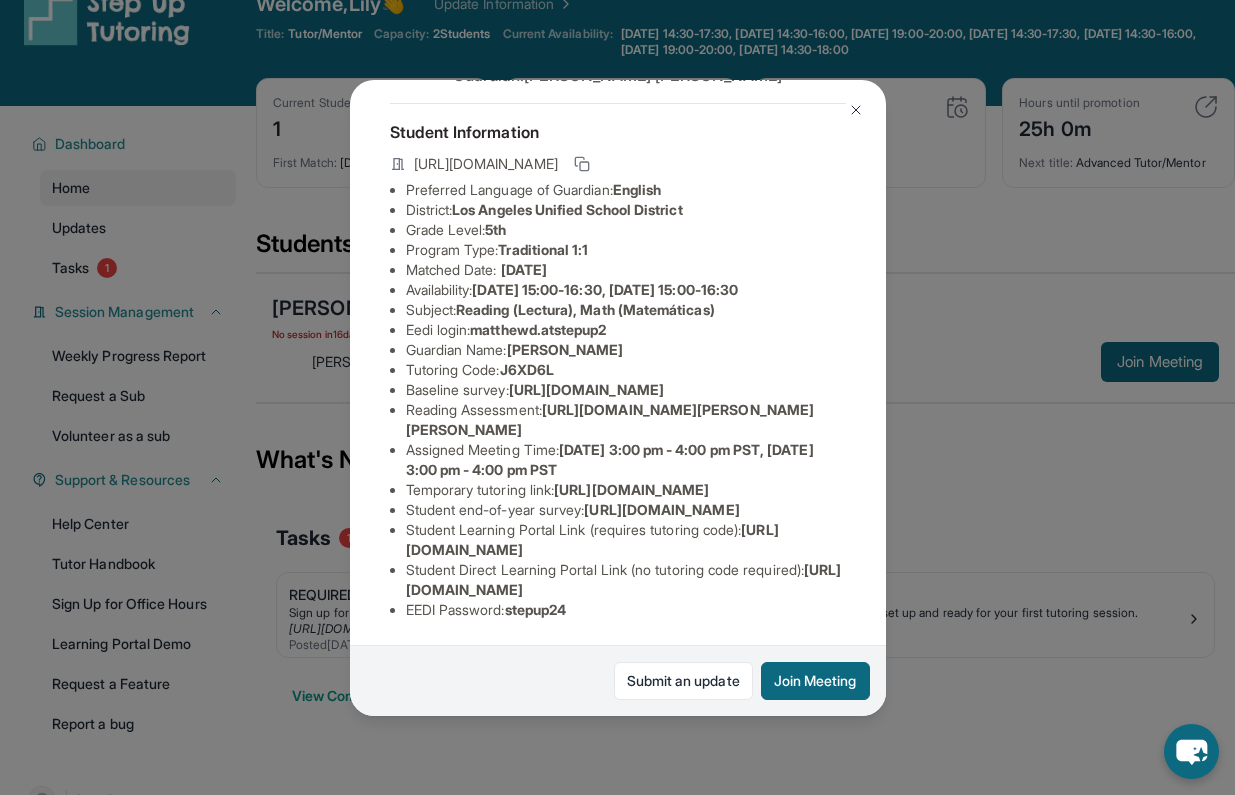 scroll, scrollTop: 267, scrollLeft: 0, axis: vertical 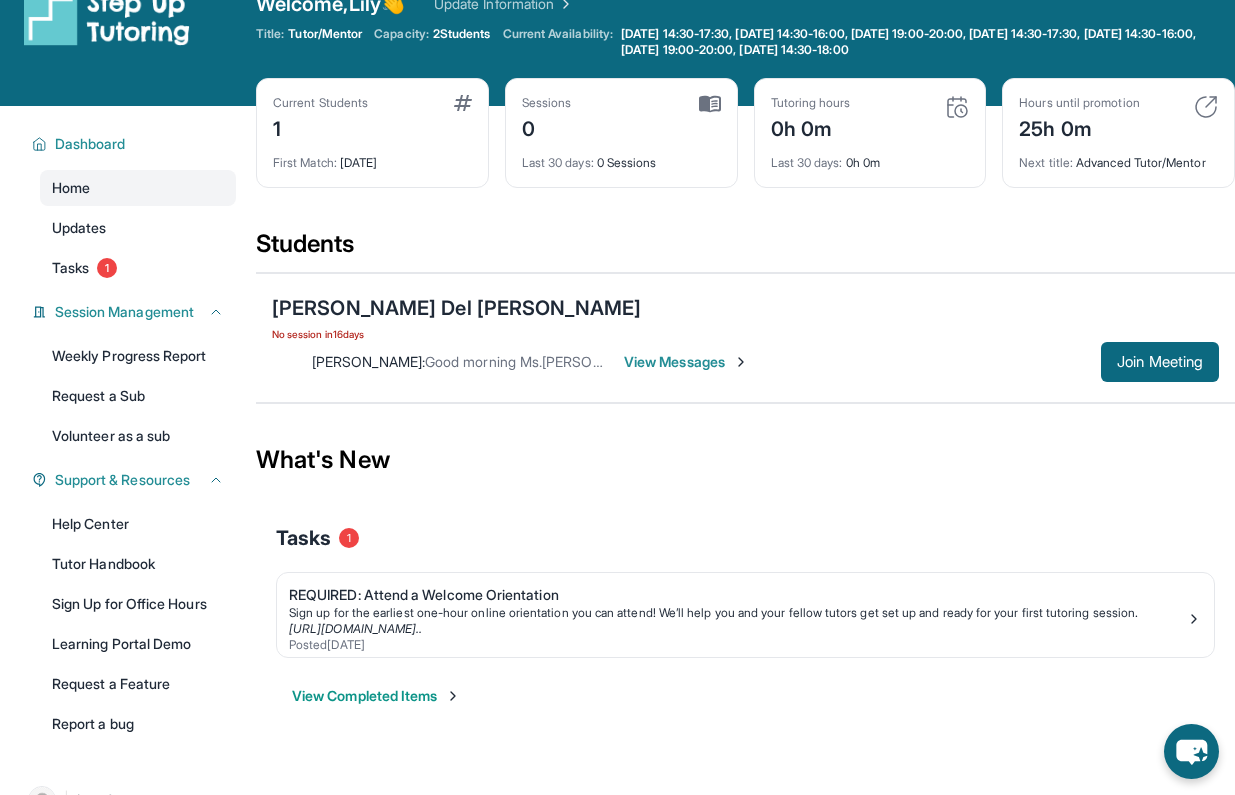click on "View Messages" at bounding box center (686, 362) 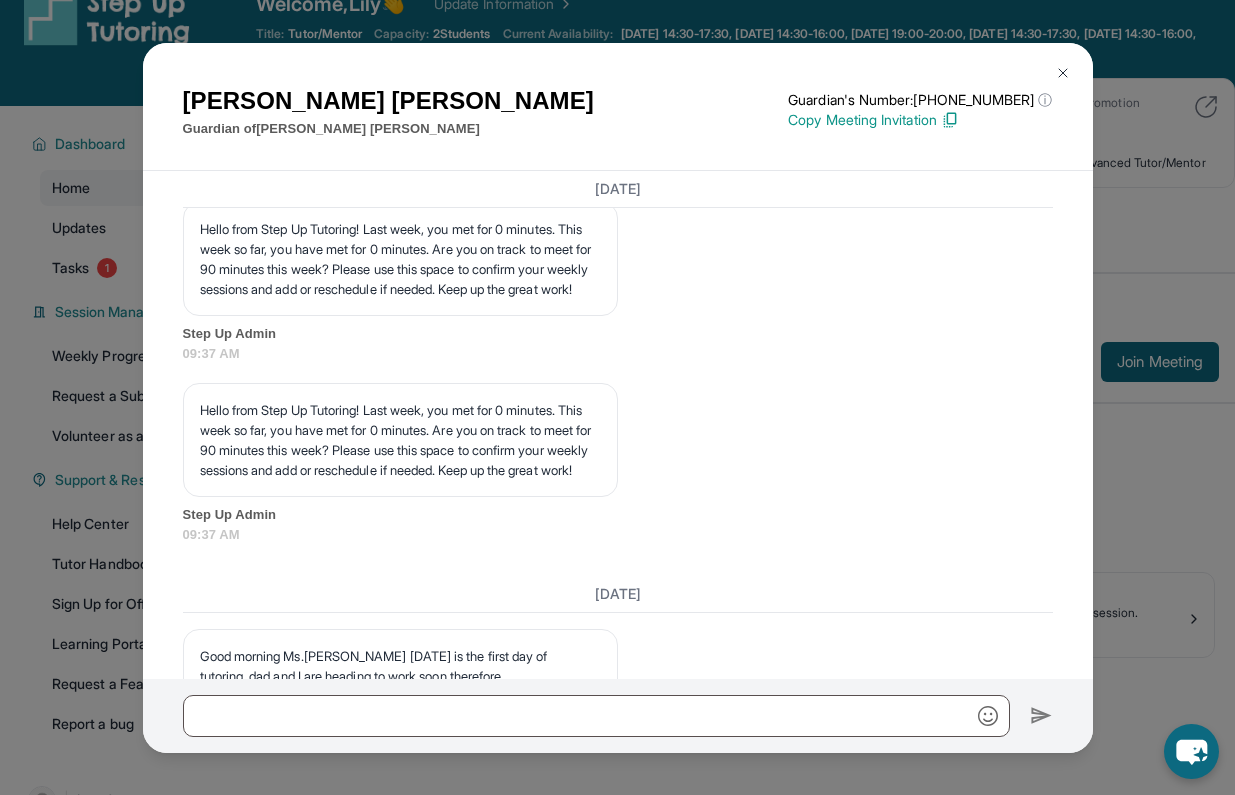 scroll, scrollTop: 2425, scrollLeft: 0, axis: vertical 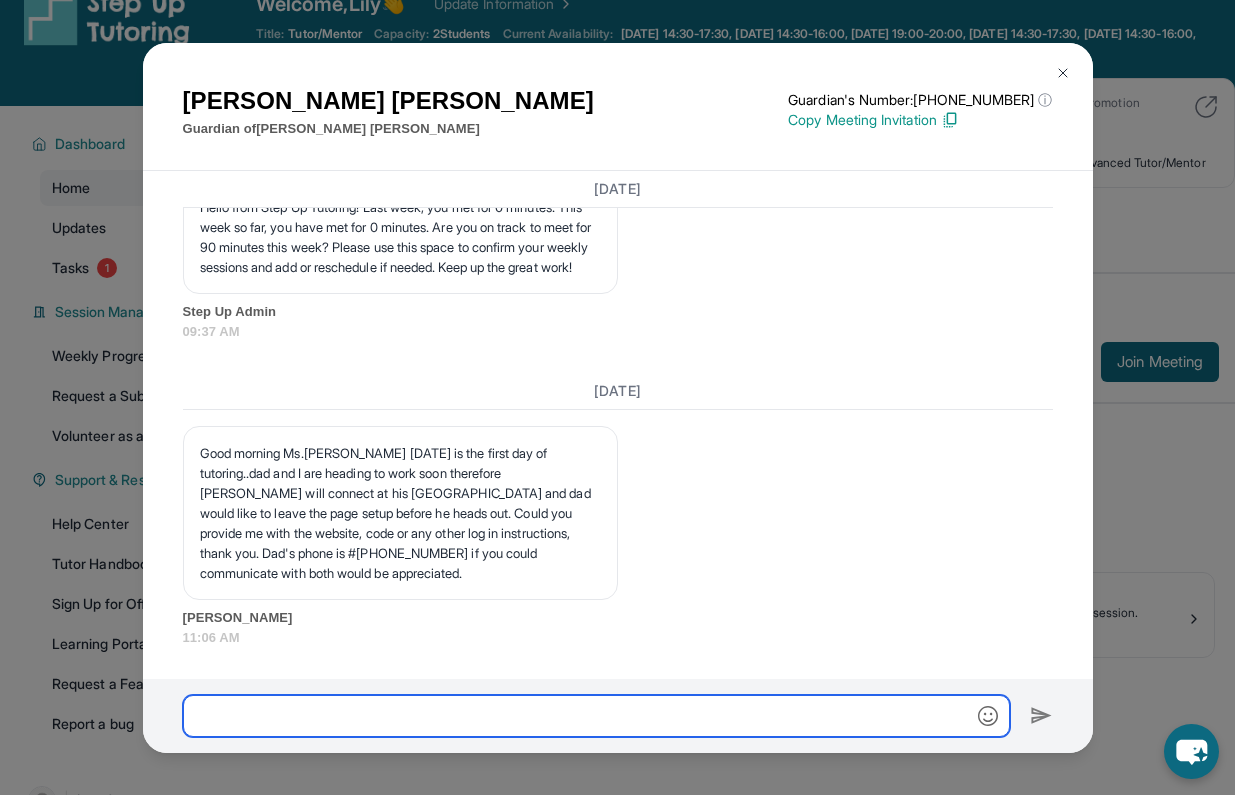 click at bounding box center (596, 716) 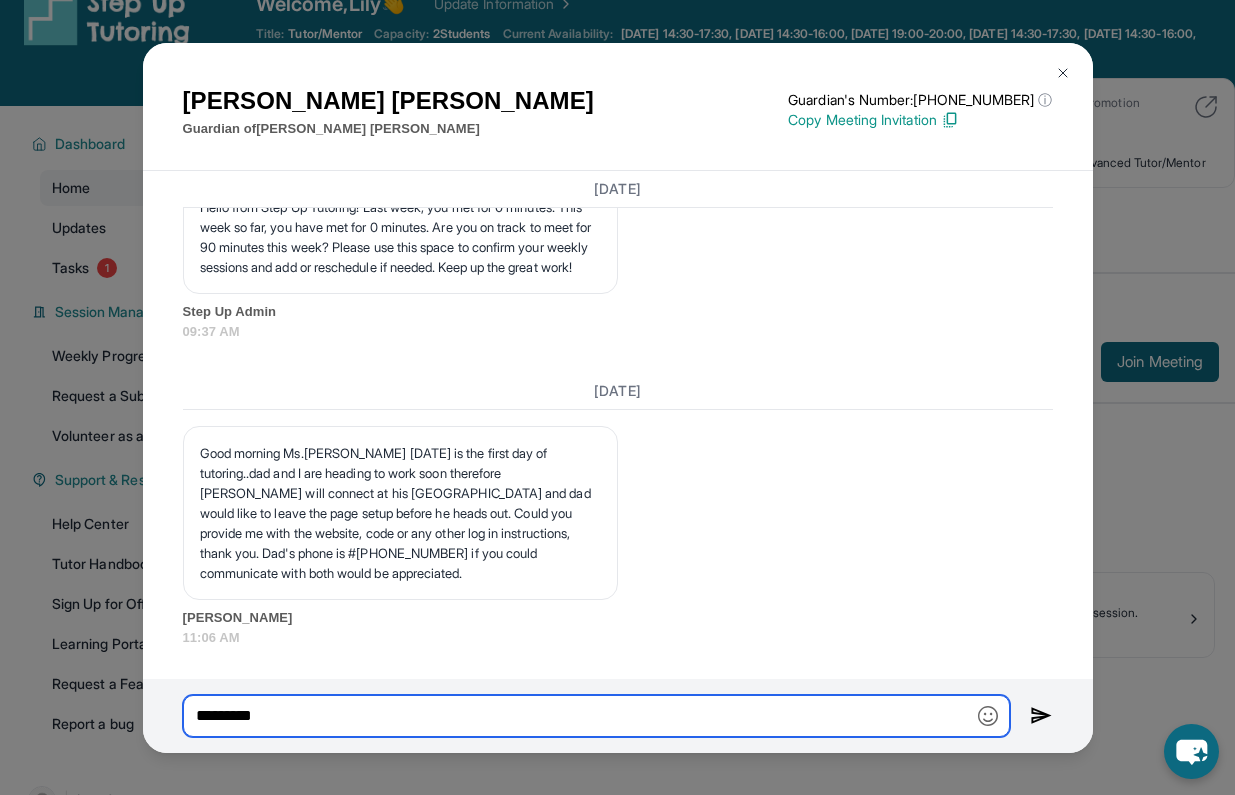 scroll, scrollTop: 2425, scrollLeft: 0, axis: vertical 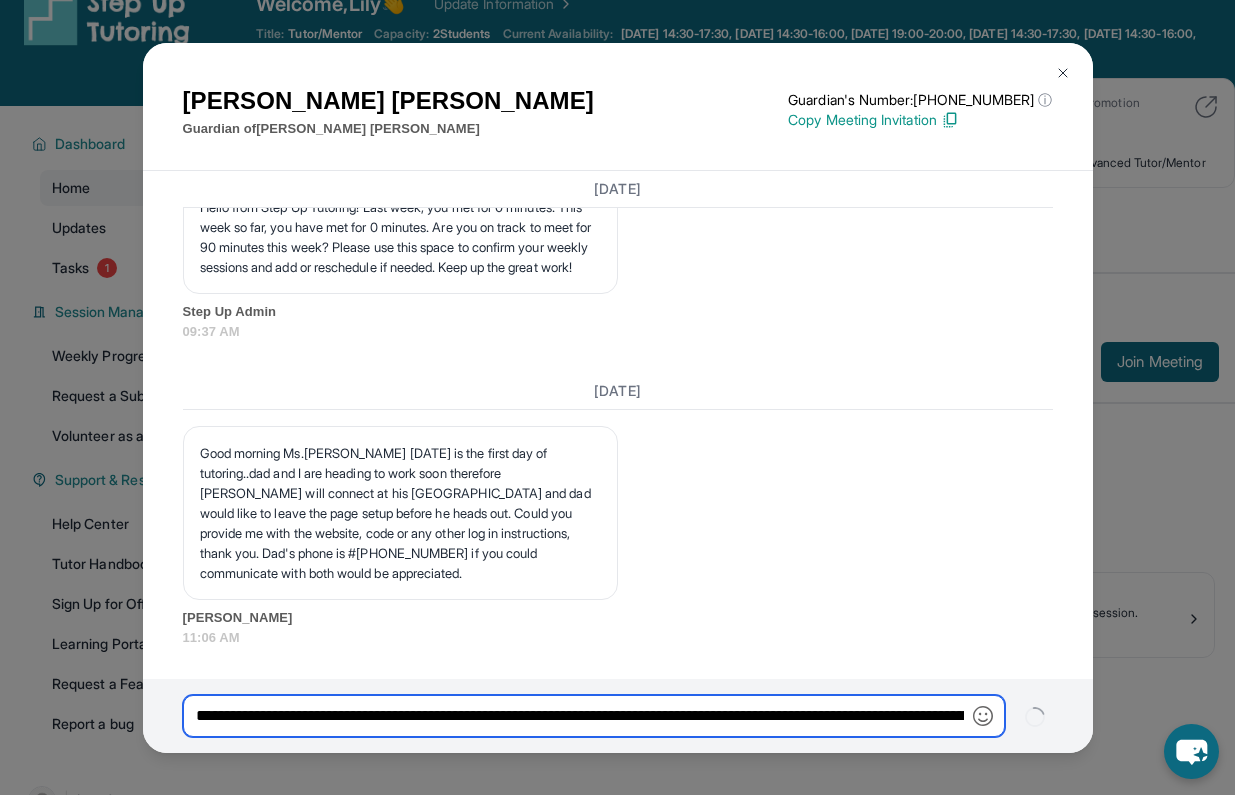 paste on "**********" 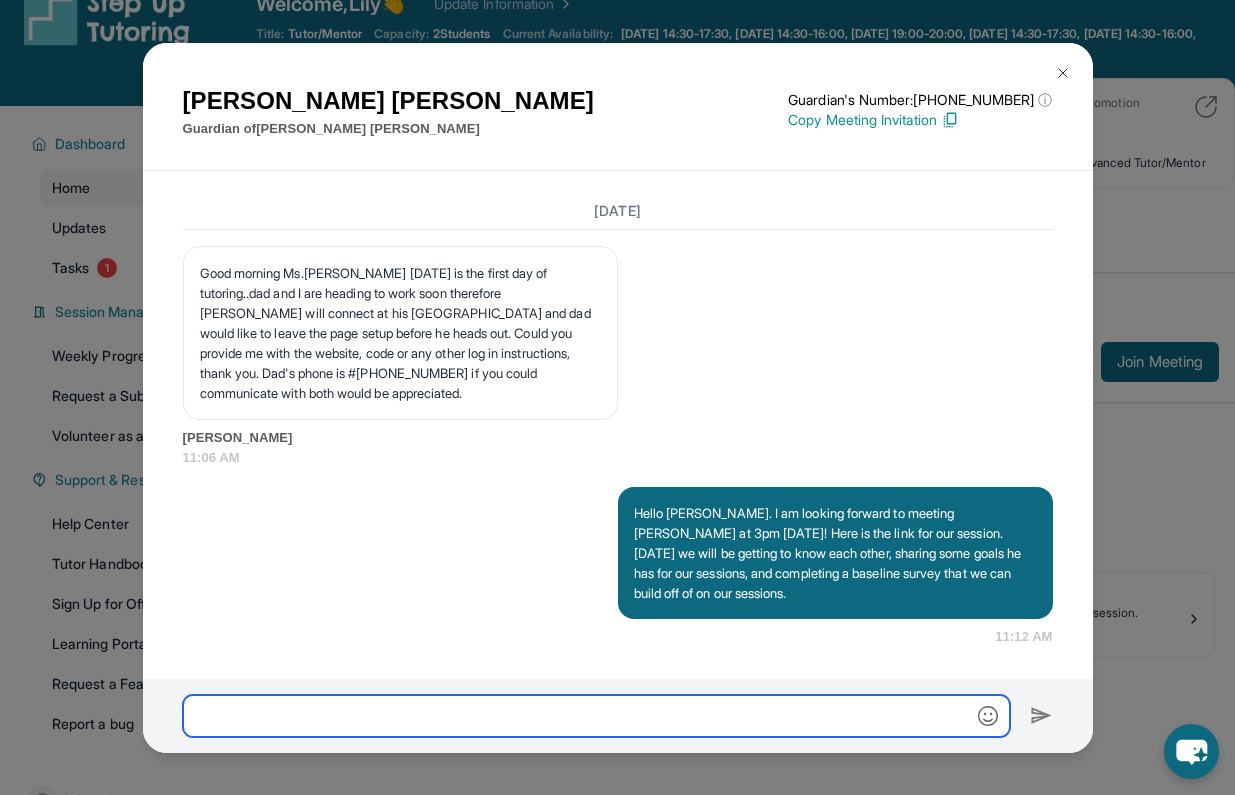 scroll, scrollTop: 2604, scrollLeft: 0, axis: vertical 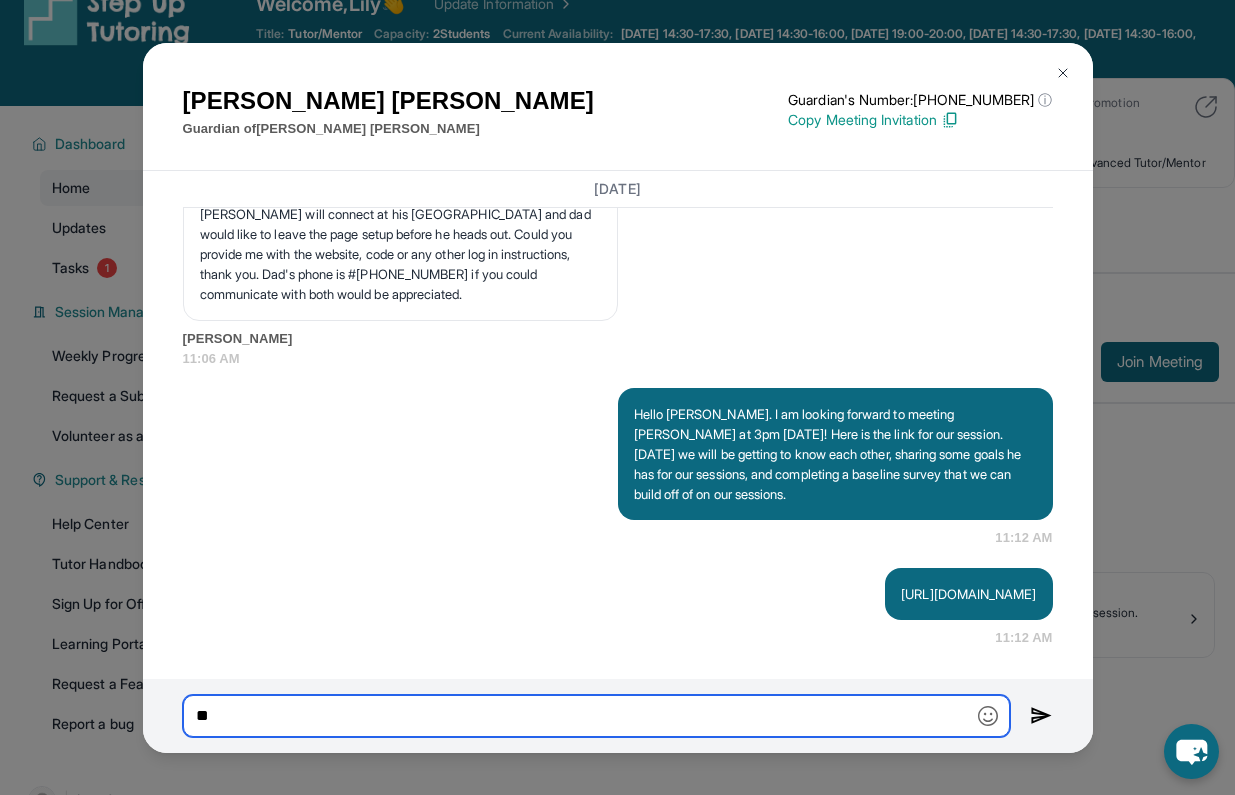 type on "*" 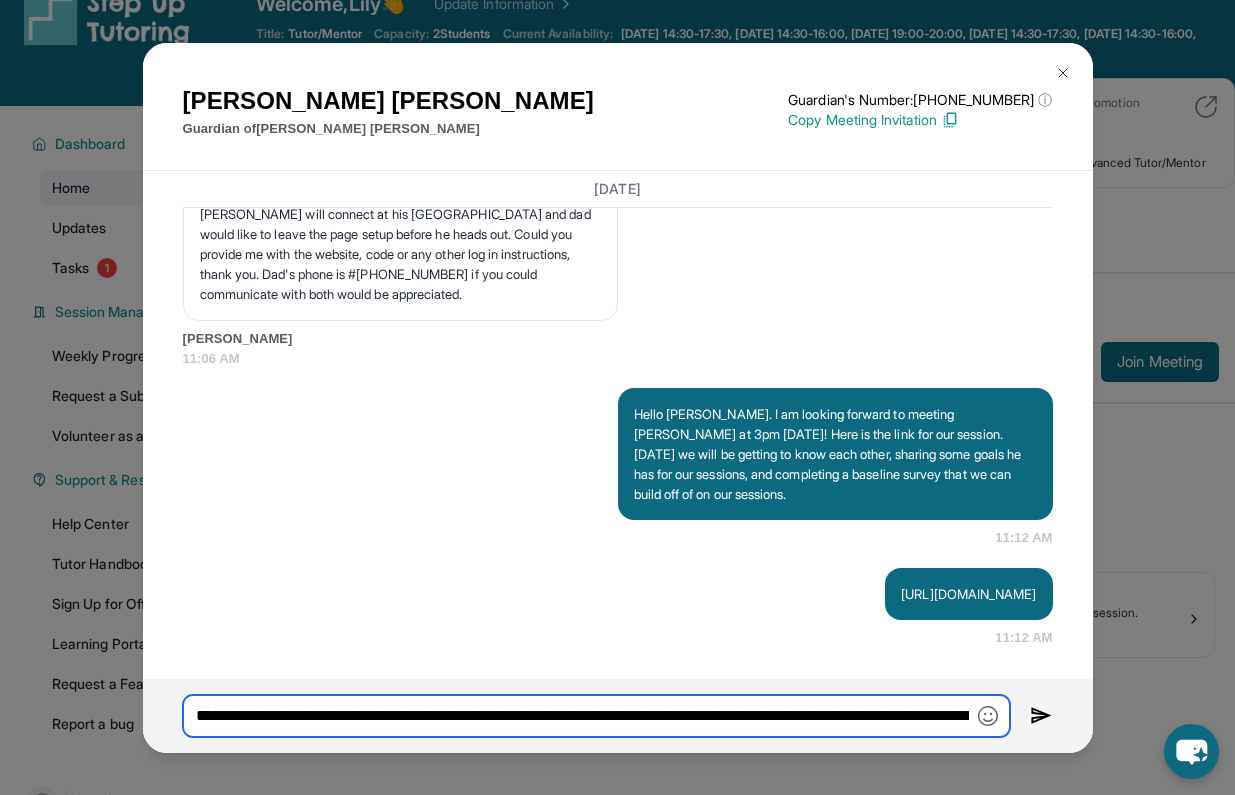 type on "**********" 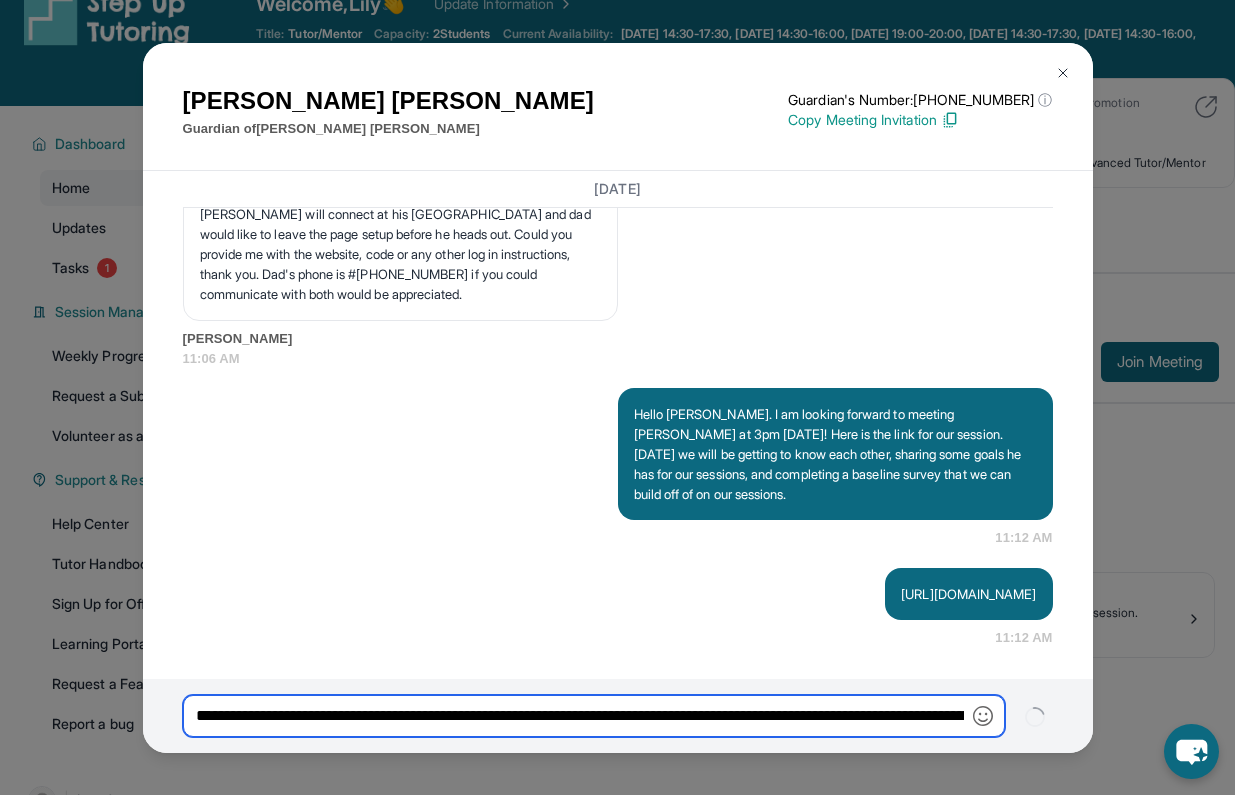 type 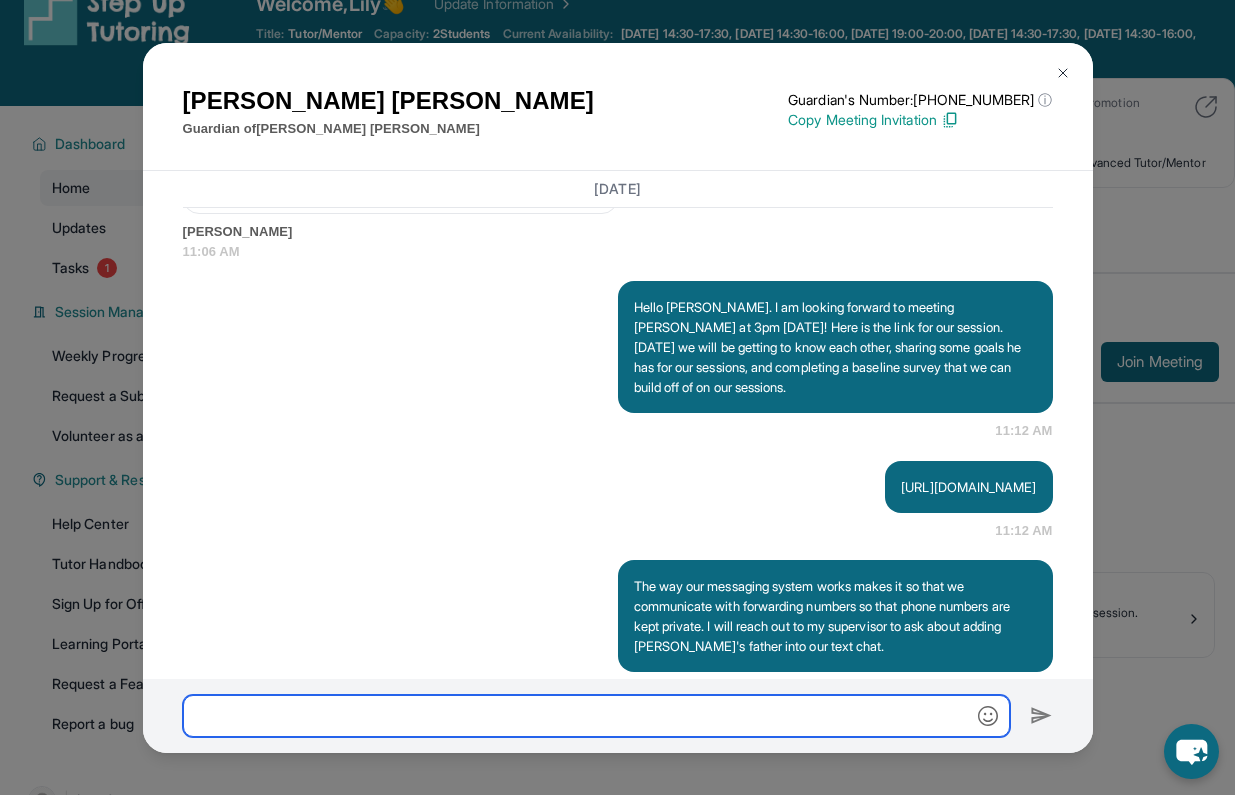 scroll, scrollTop: 2862, scrollLeft: 0, axis: vertical 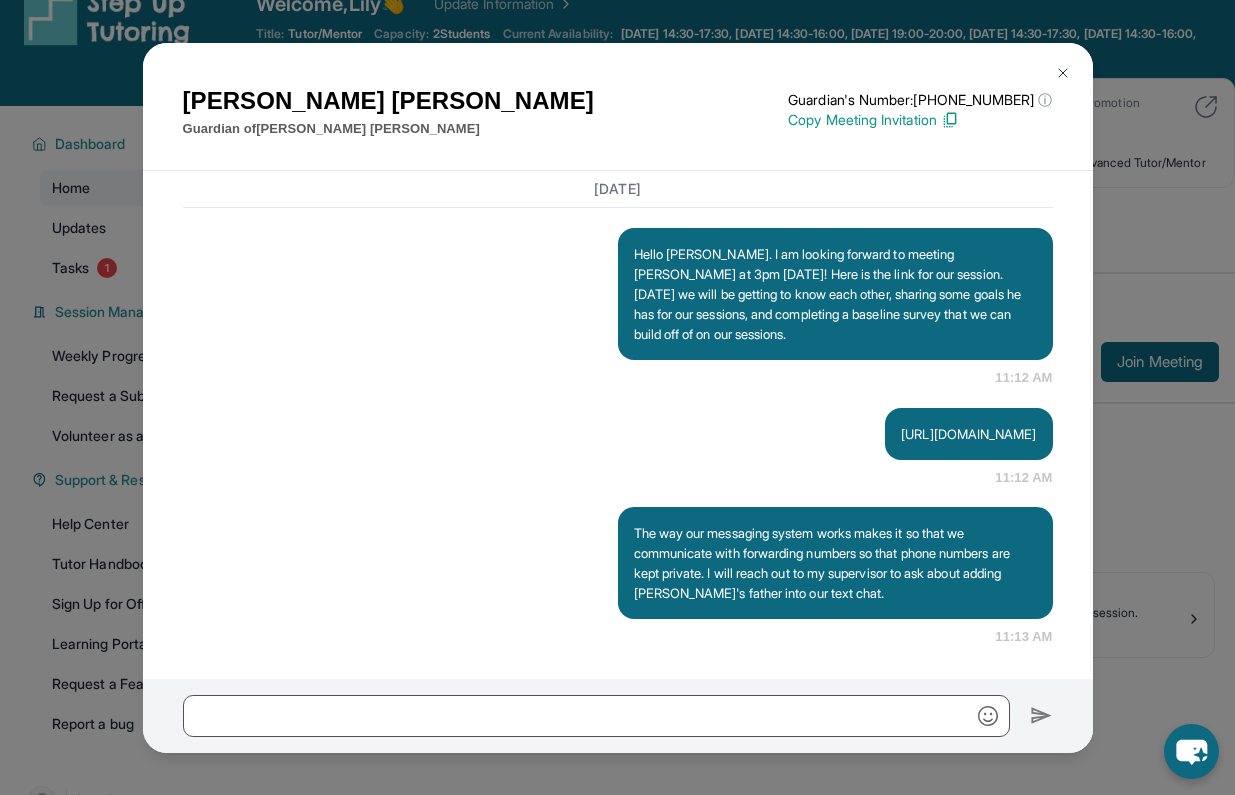 click at bounding box center [1063, 73] 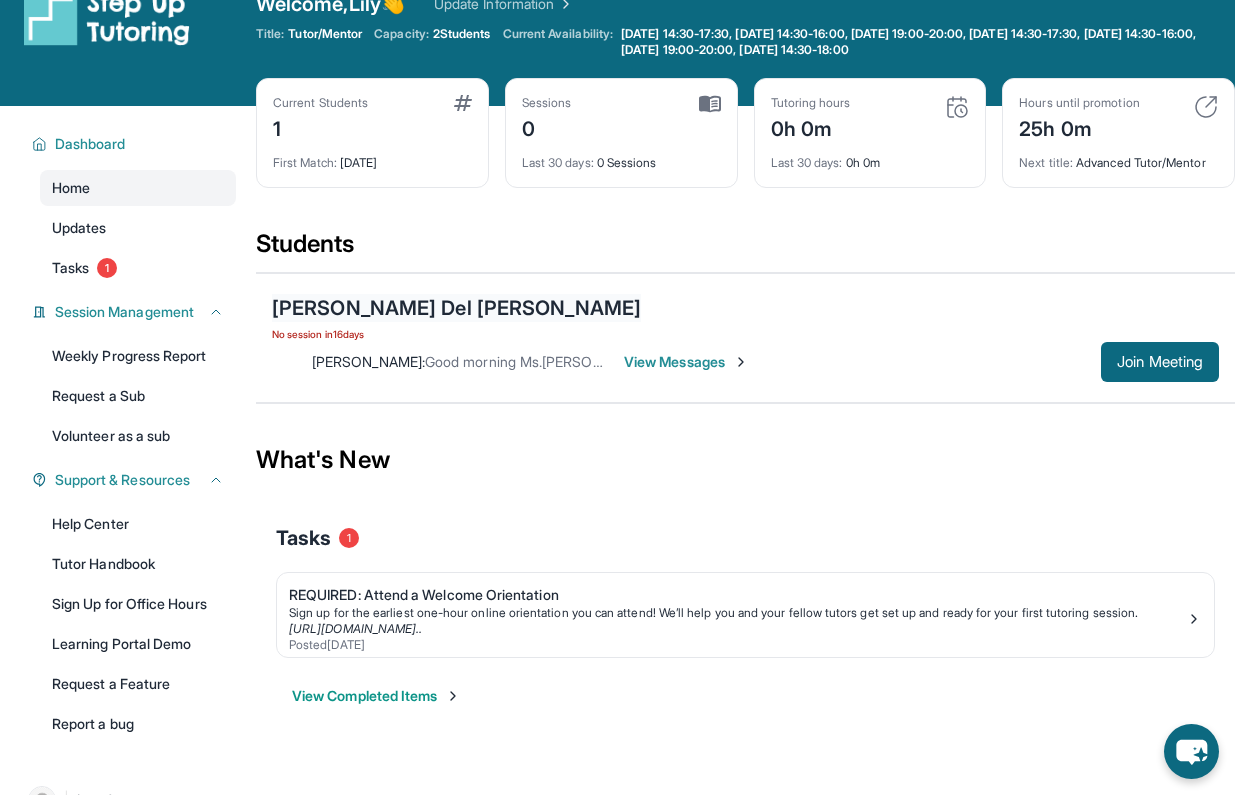 click on "Matthew Del Campo" at bounding box center [456, 308] 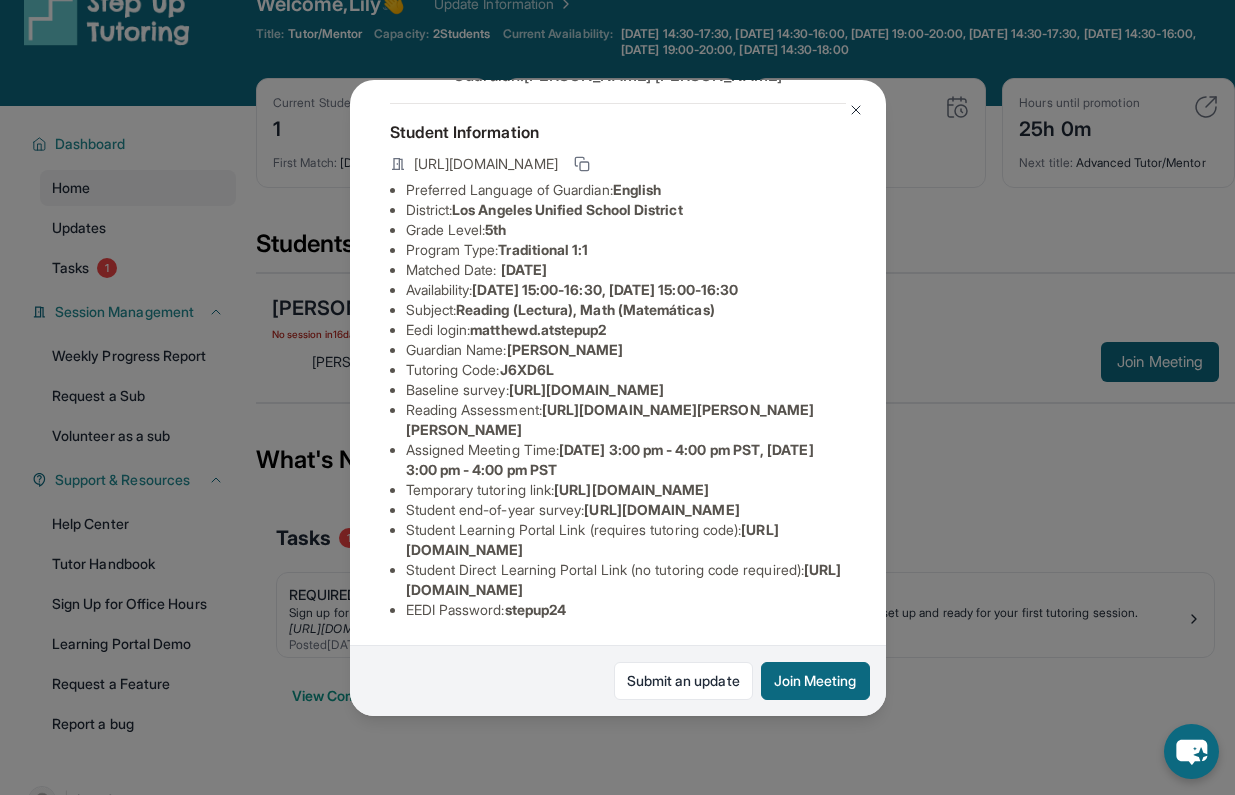scroll, scrollTop: 117, scrollLeft: 0, axis: vertical 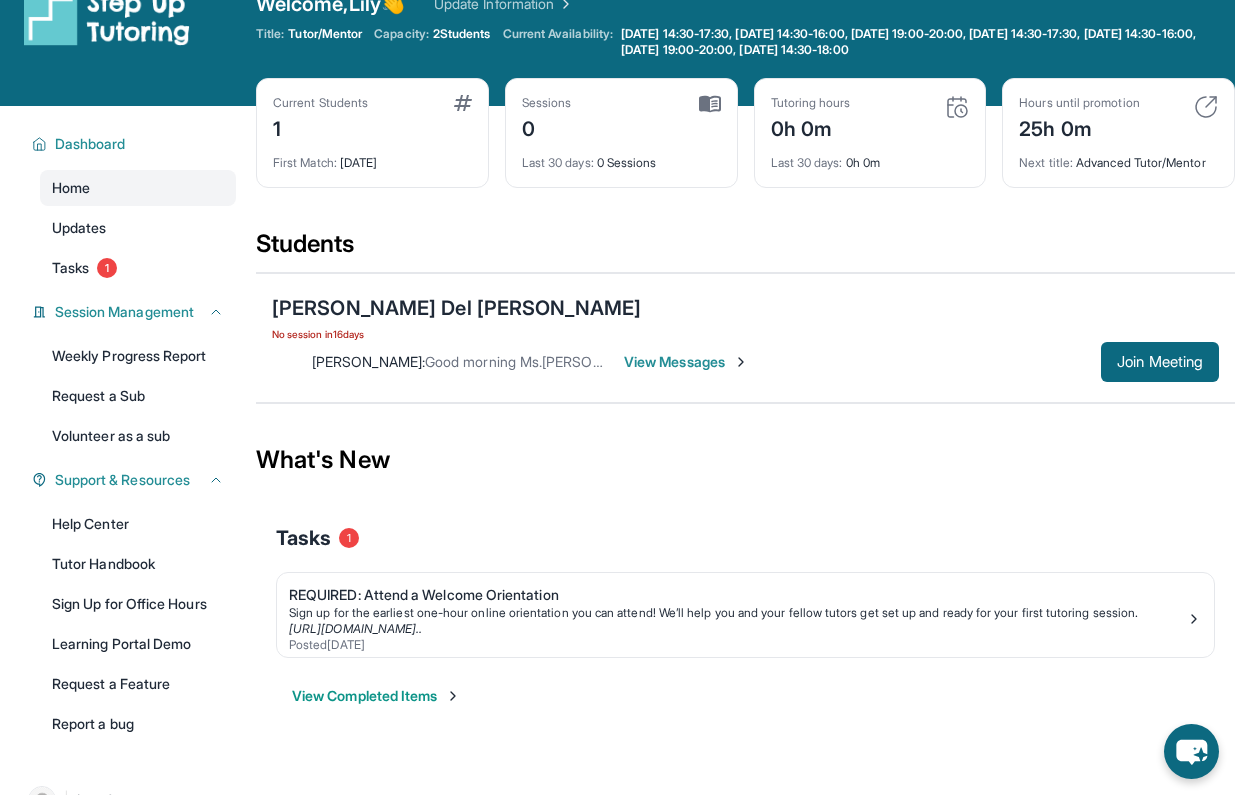 click on "View Messages" at bounding box center [686, 362] 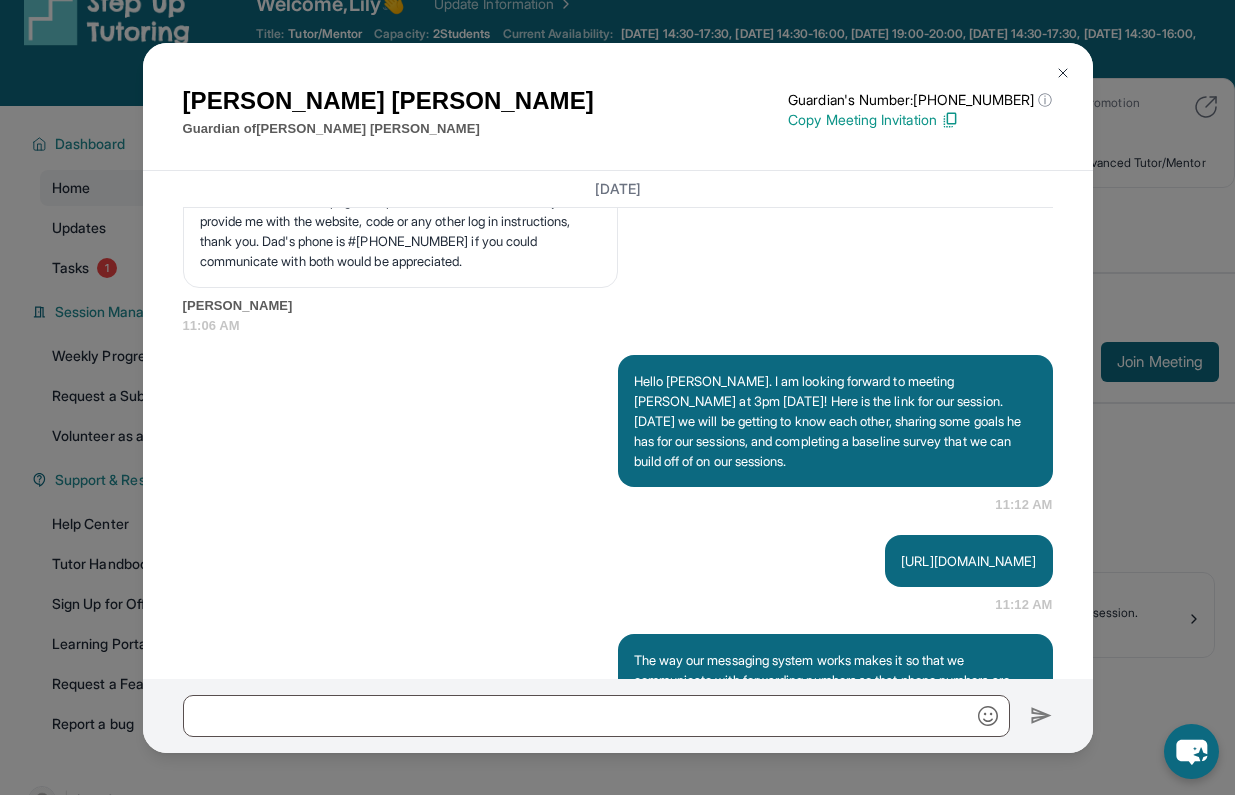 scroll, scrollTop: 2616, scrollLeft: 0, axis: vertical 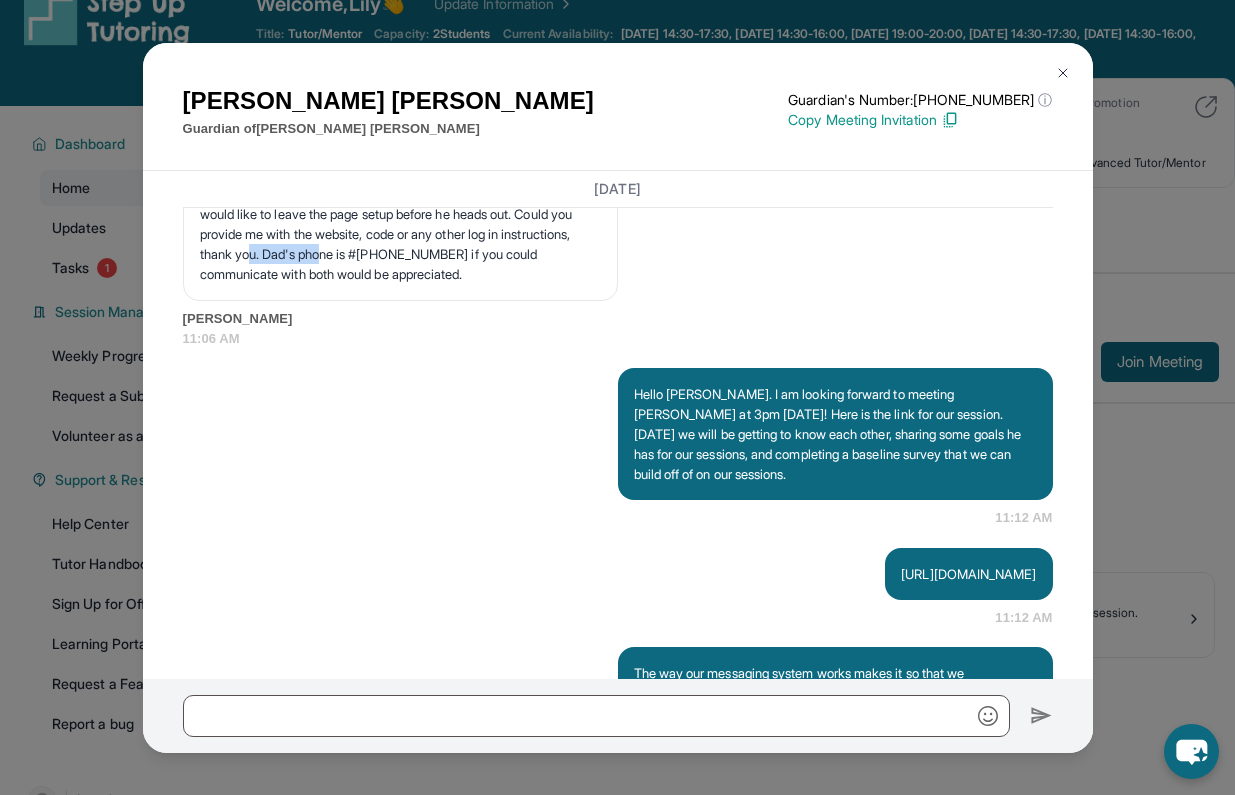 drag, startPoint x: 293, startPoint y: 366, endPoint x: 208, endPoint y: 366, distance: 85 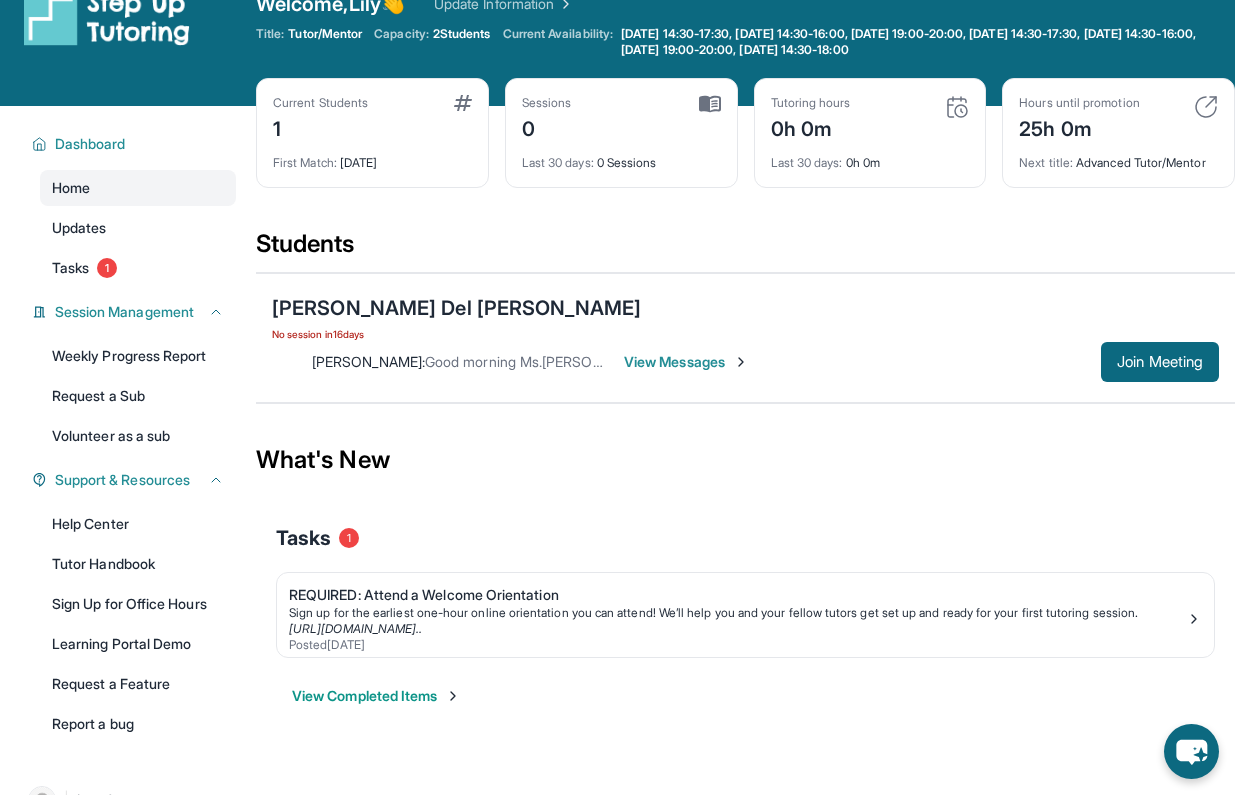 scroll, scrollTop: 9, scrollLeft: 0, axis: vertical 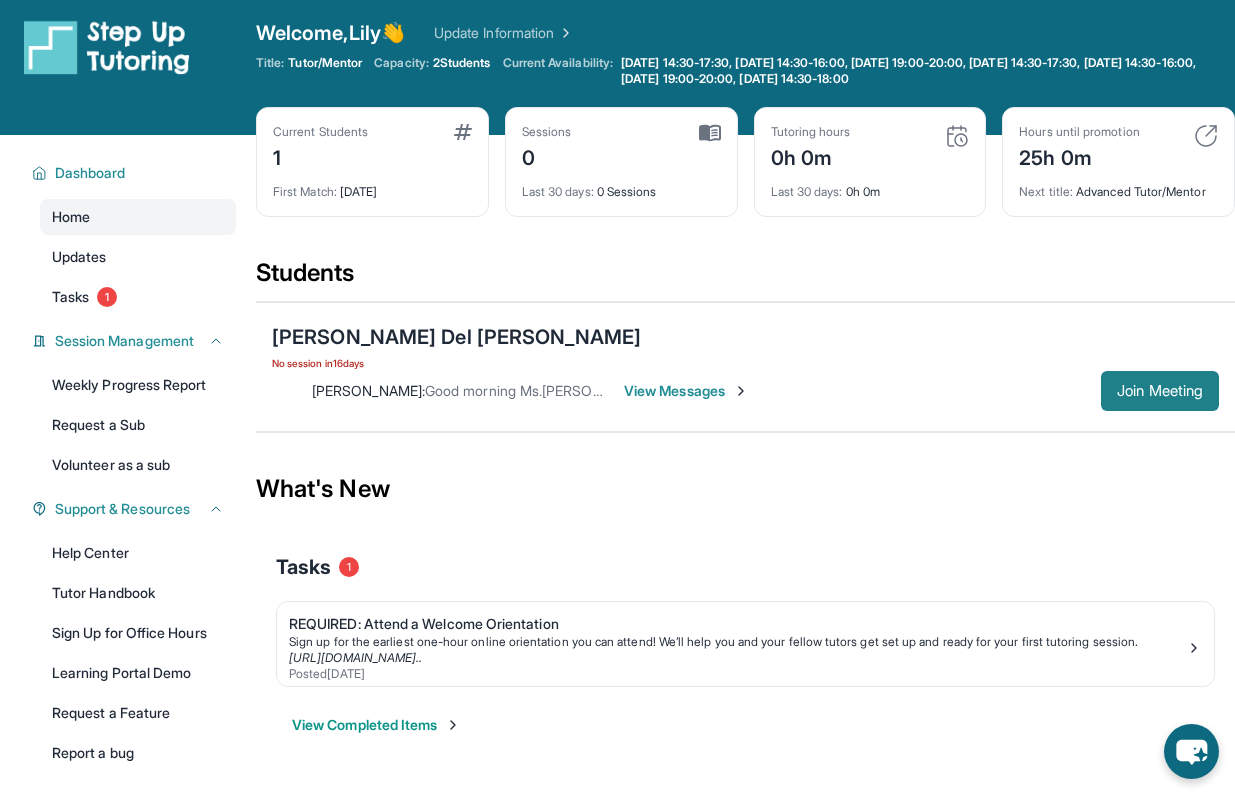 click on "Join Meeting" at bounding box center [1160, 391] 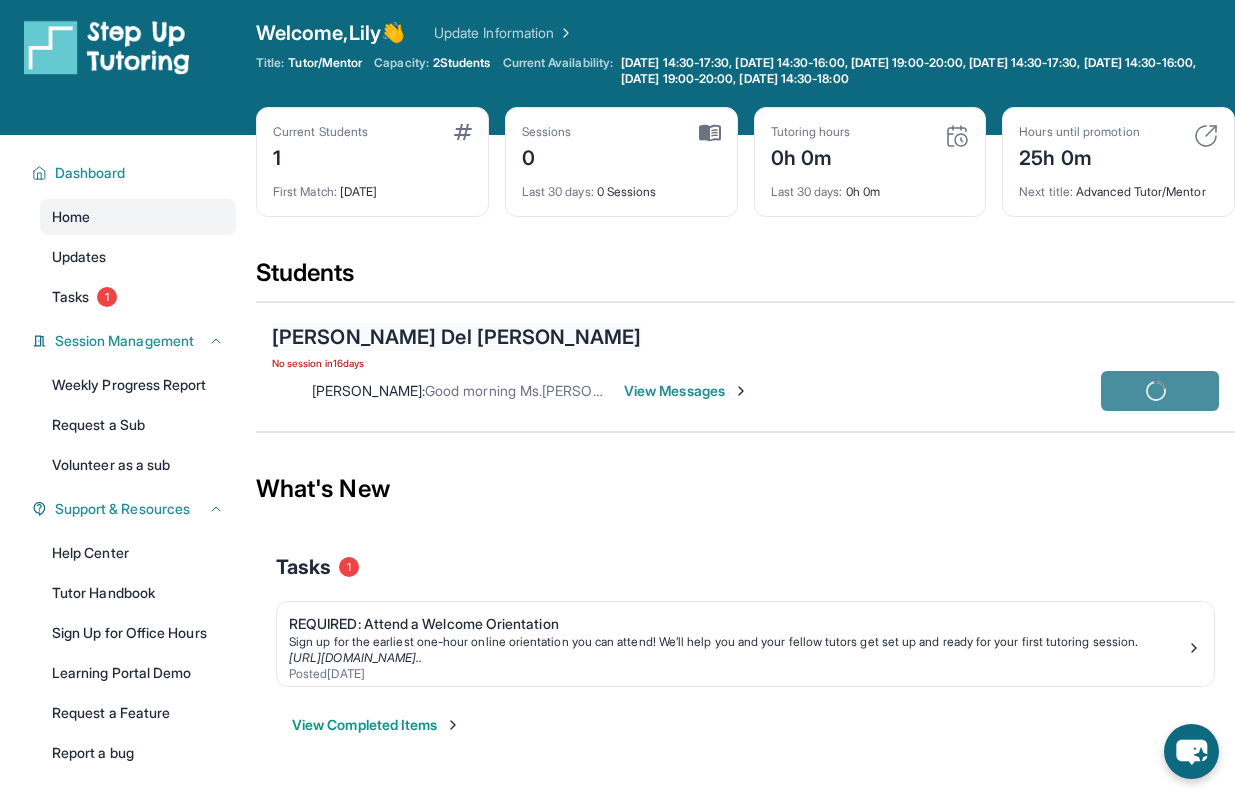 click on "Matthew Del Campo" at bounding box center (456, 337) 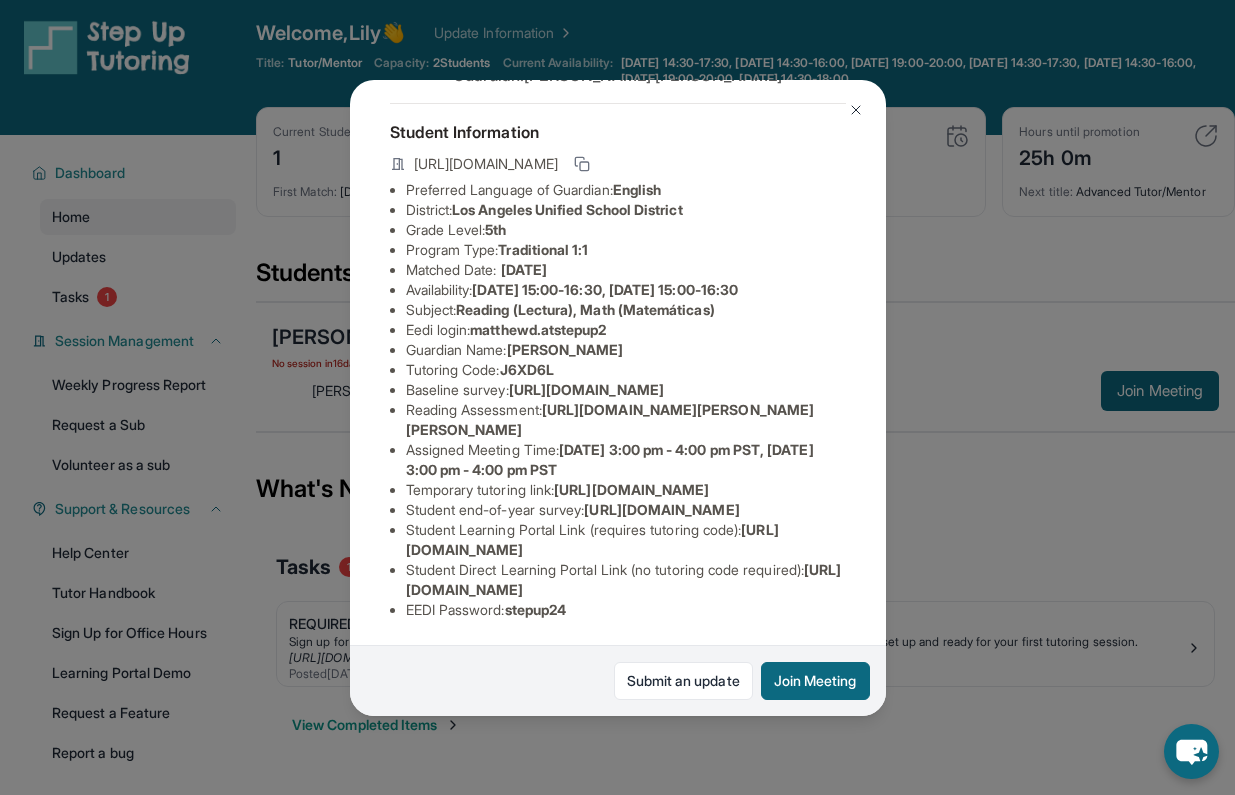 scroll, scrollTop: 245, scrollLeft: 0, axis: vertical 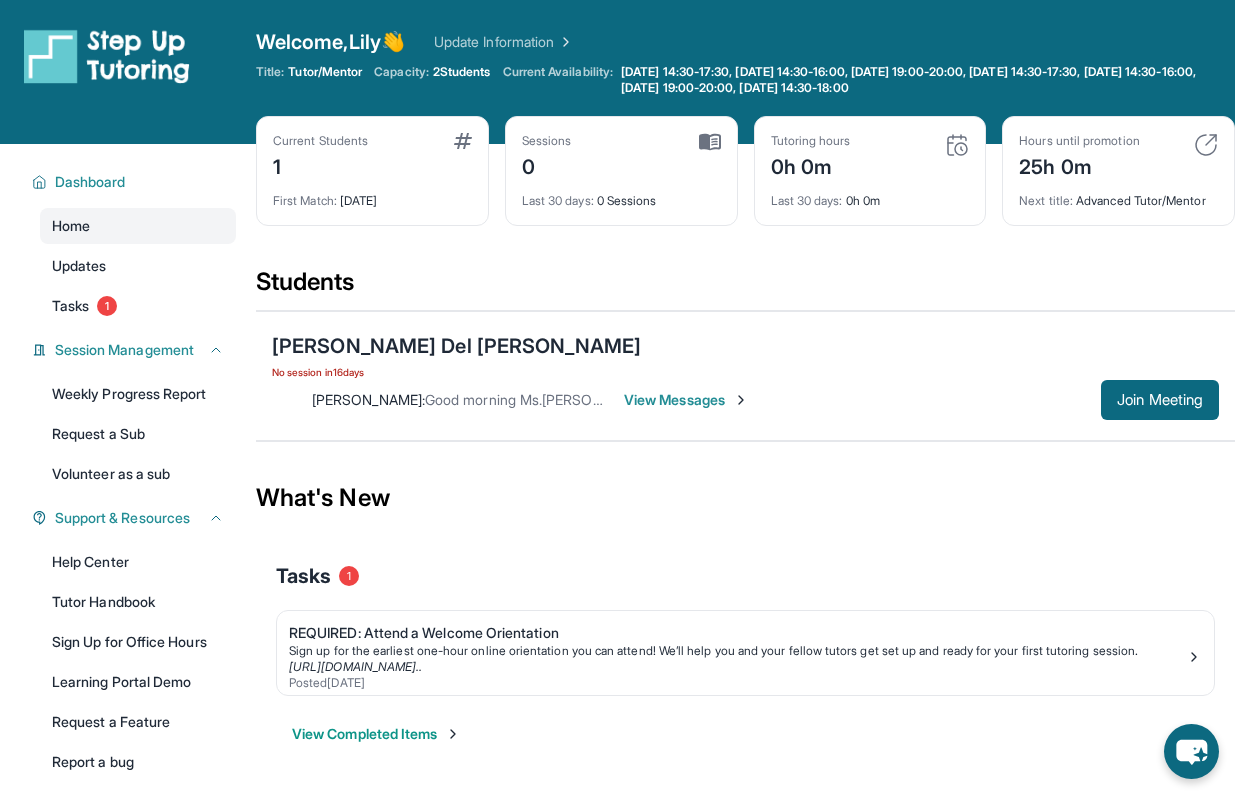 click on "View Messages" at bounding box center [686, 400] 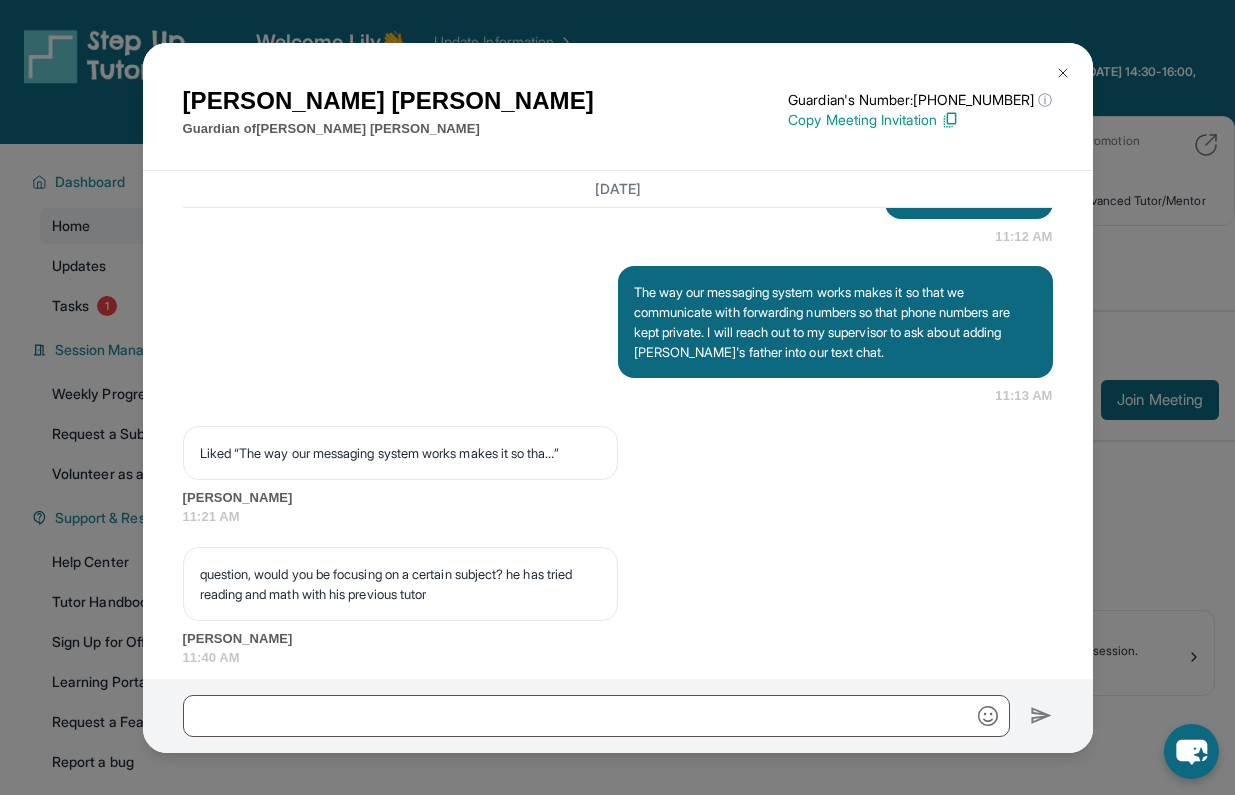 scroll, scrollTop: 3122, scrollLeft: 0, axis: vertical 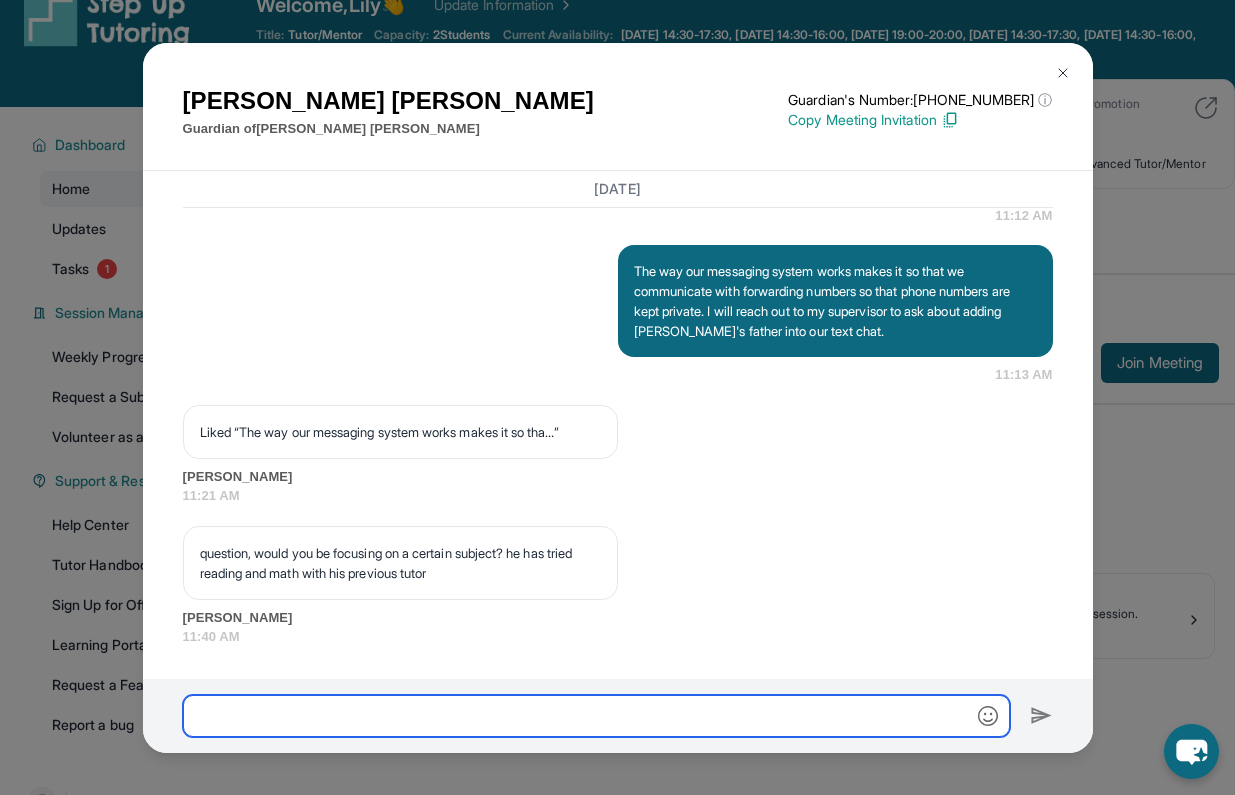 click at bounding box center (596, 716) 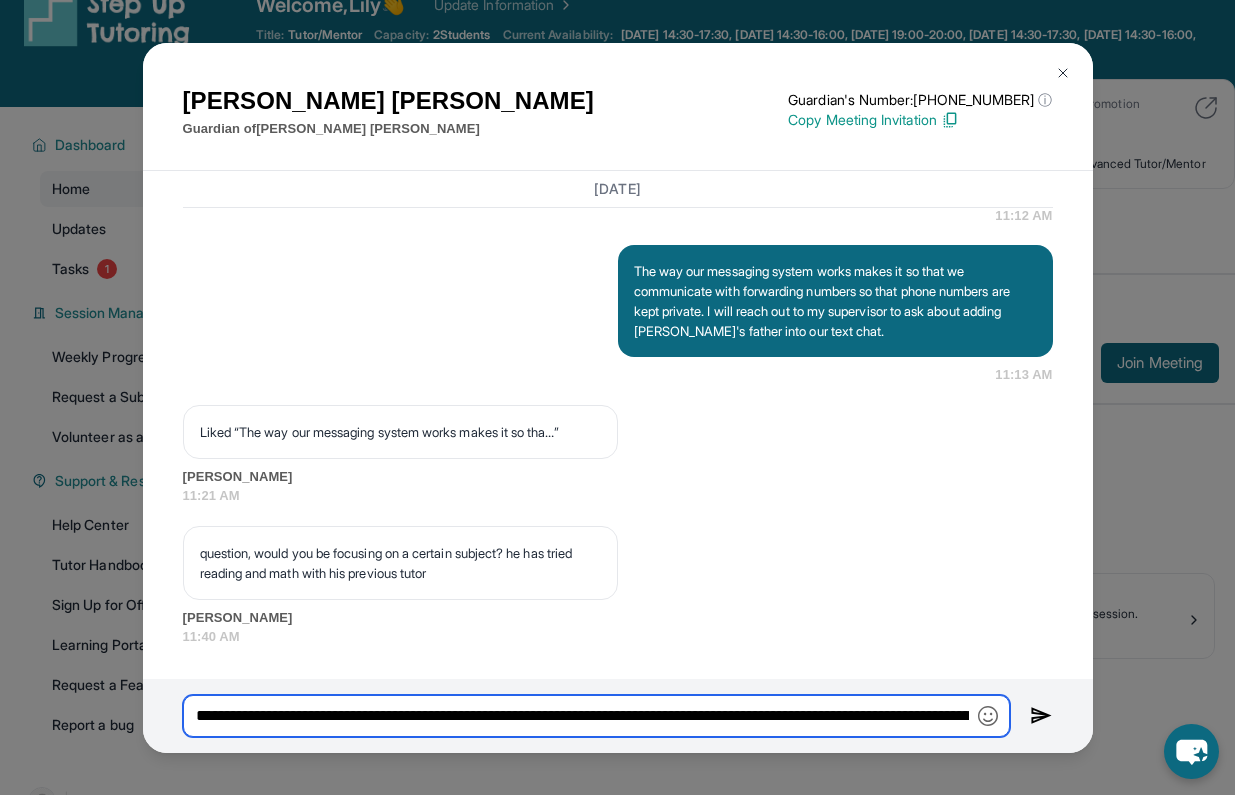 type on "**********" 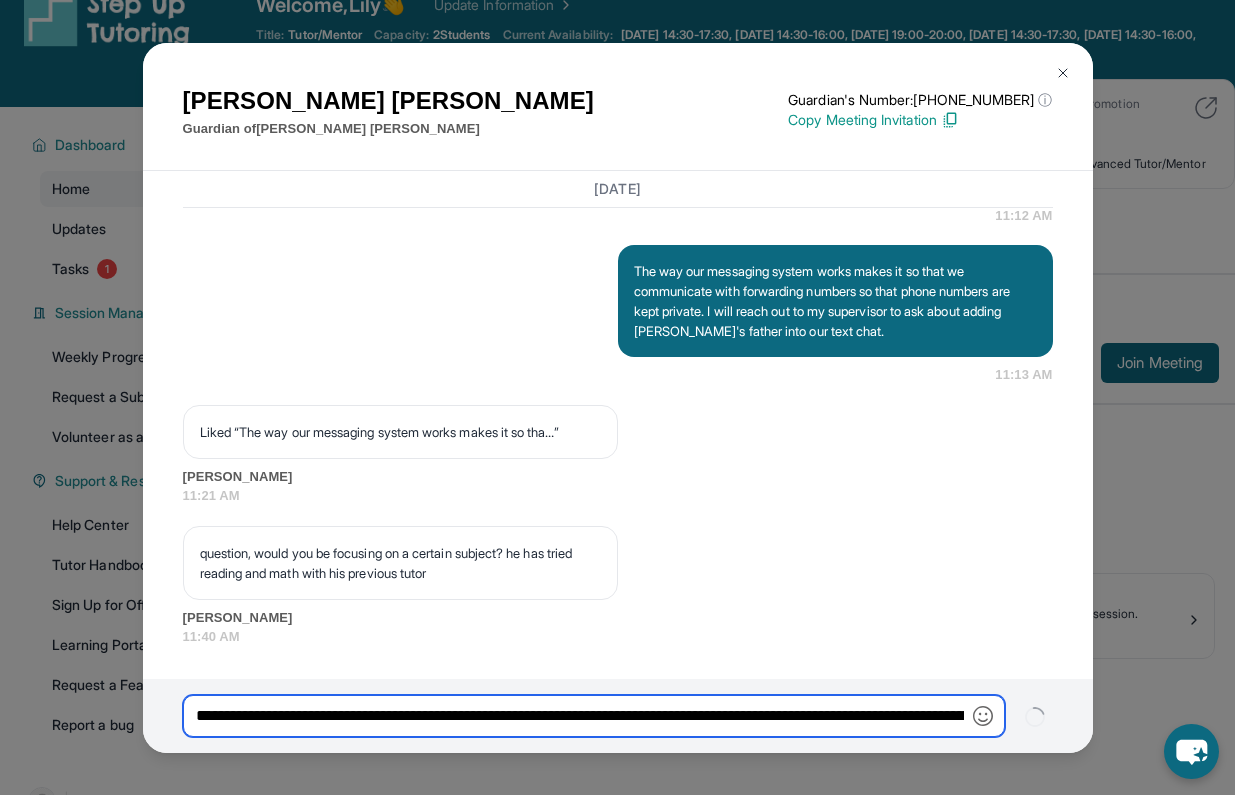 type 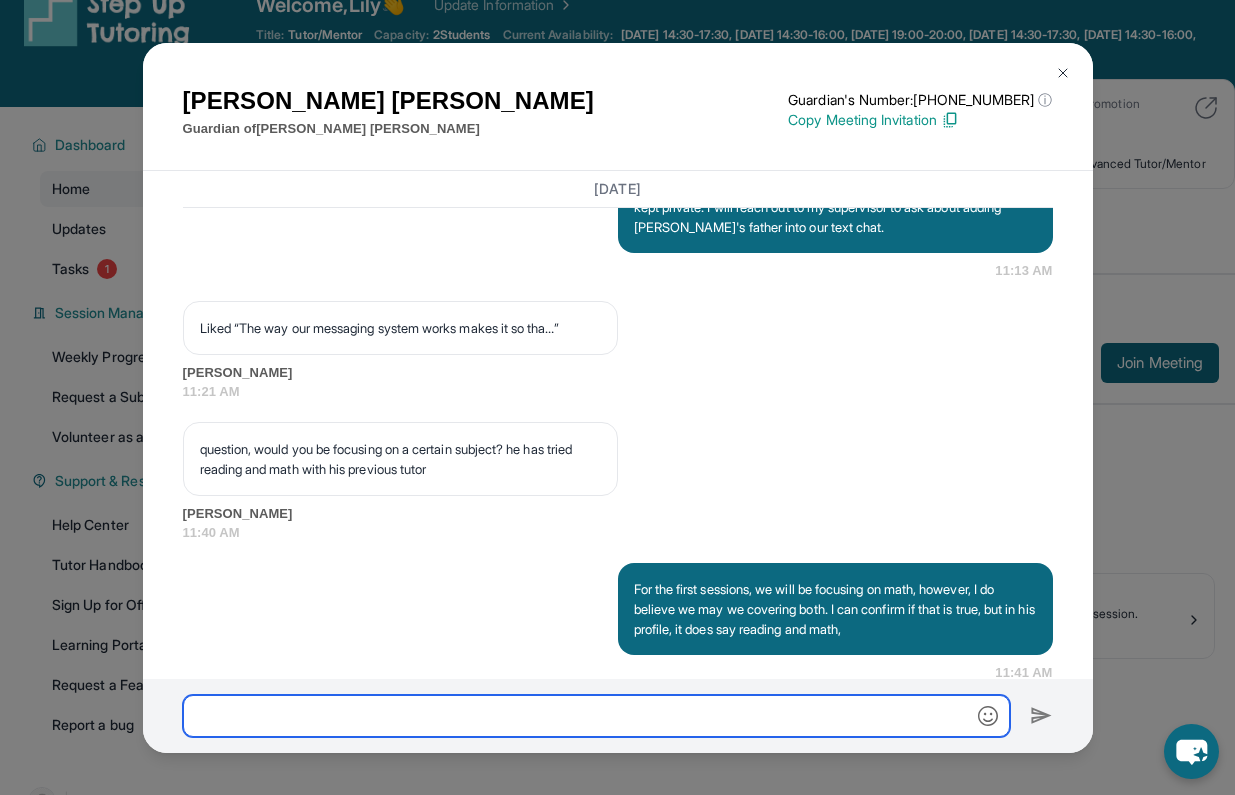 scroll, scrollTop: 3261, scrollLeft: 0, axis: vertical 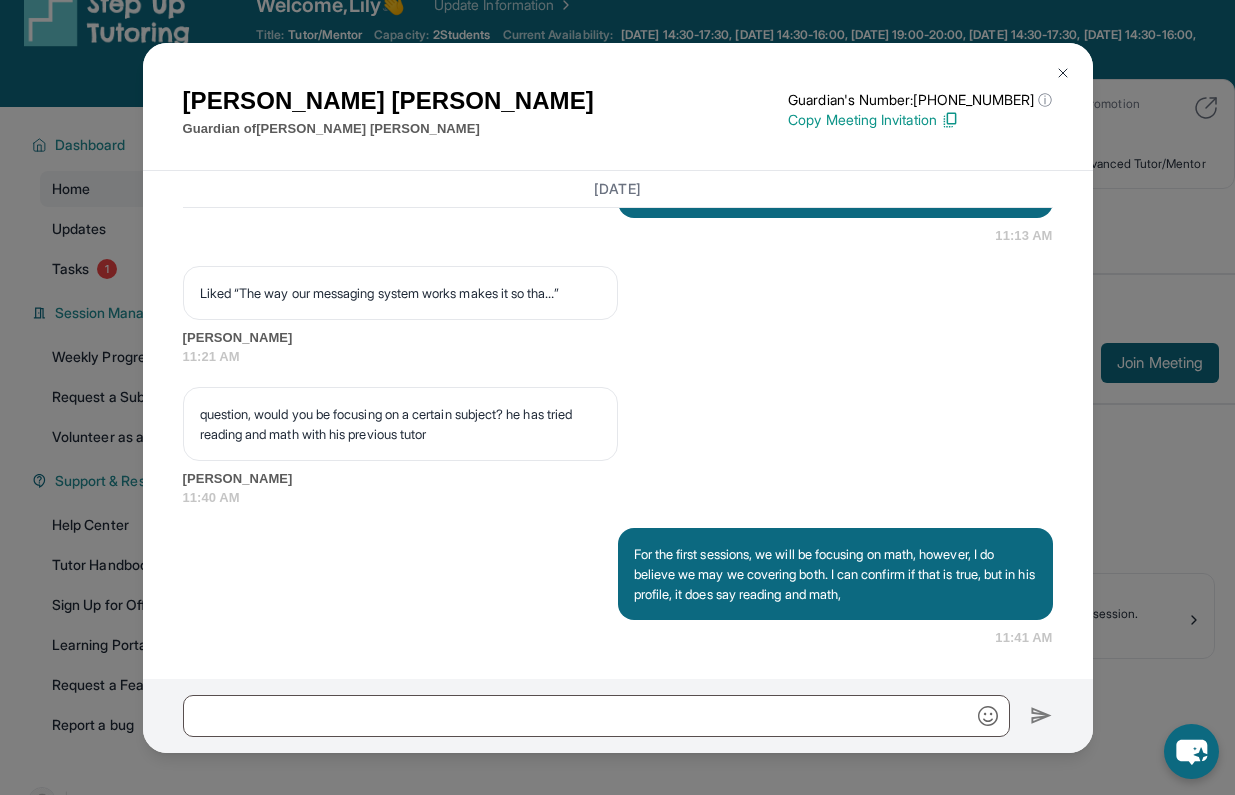 click on "Alejandra   Cervantes Guardian of  Matthew   Del Campo Guardian's Number:  +17623394435 ⓘ This isn't the guardian's real number — it's a private forwarding number that keeps their info safe while still letting you text them. Copy Meeting Invitation June 25, 2025 <p>**New Step Up Tutoring Match Chat**: Hi Alejandra! This is the start of your chat with Matthew's new tutor, Lily. Please respond to this text with a message to your tutor introducing yourself with your name and your relation to Matthew within 24 hours. They will reply to start scheduling your first session (we suggest within 7 days of this text) and 2x/week tutoring schedule. Save this contact with your tutor's name and Step Up, so you know where to reach them. Happy tutoring! :)</p> Step Up Admin 08:31 AM Step Up Admin 08:31 AM Step Up Admin 08:31 AM Step Up Admin 08:31 AM Step Up Admin 08:31 AM Step Up Admin 08:31 AM <p>Please confirm that the tutor will be able to attend your first assigned meeting time before joining the link!</p> 08:31 AM" at bounding box center (617, 397) 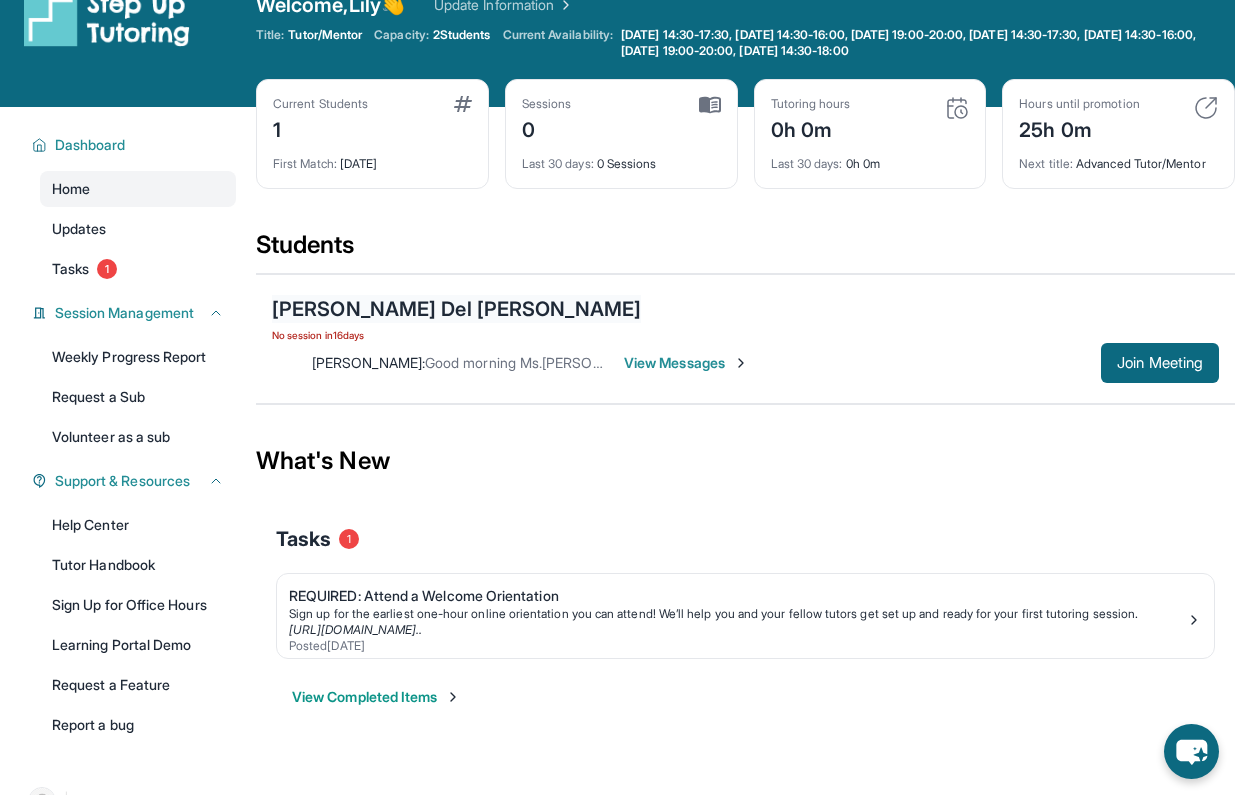 click on "Matthew Del Campo" at bounding box center [456, 309] 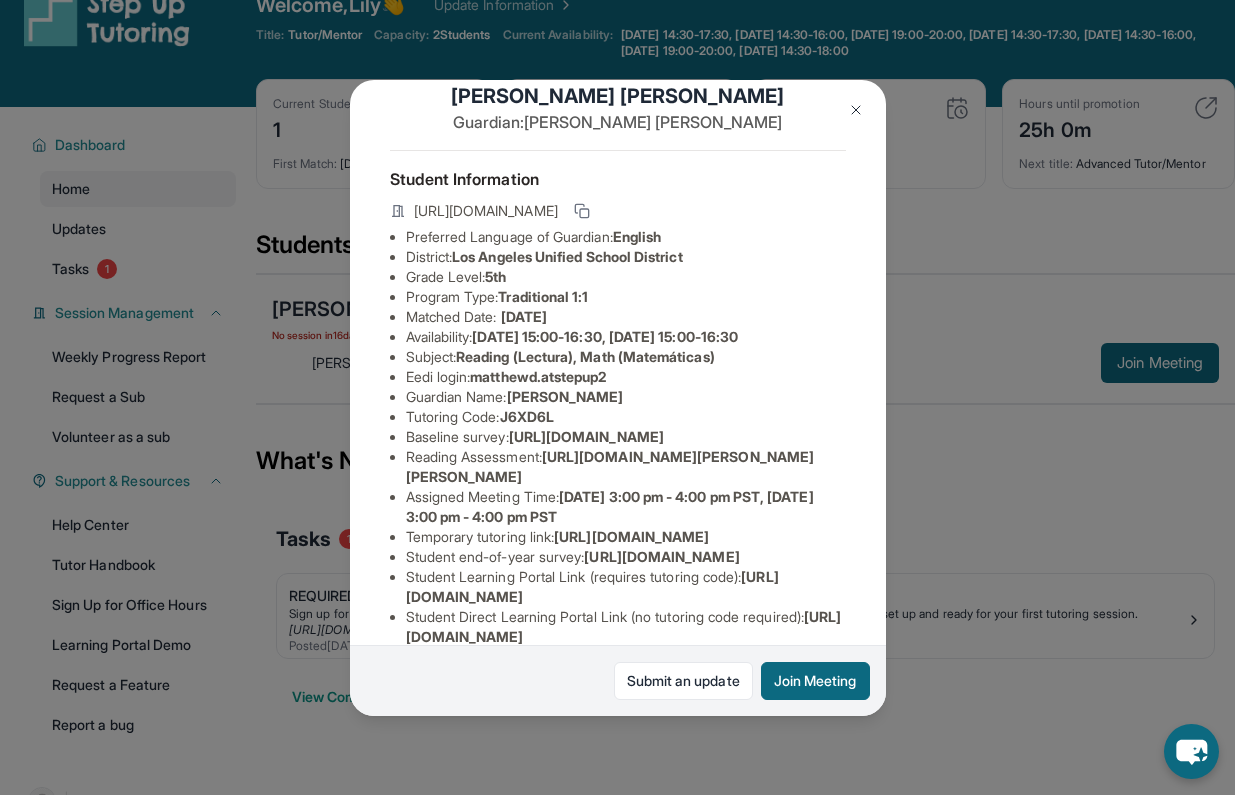 scroll, scrollTop: 44, scrollLeft: 0, axis: vertical 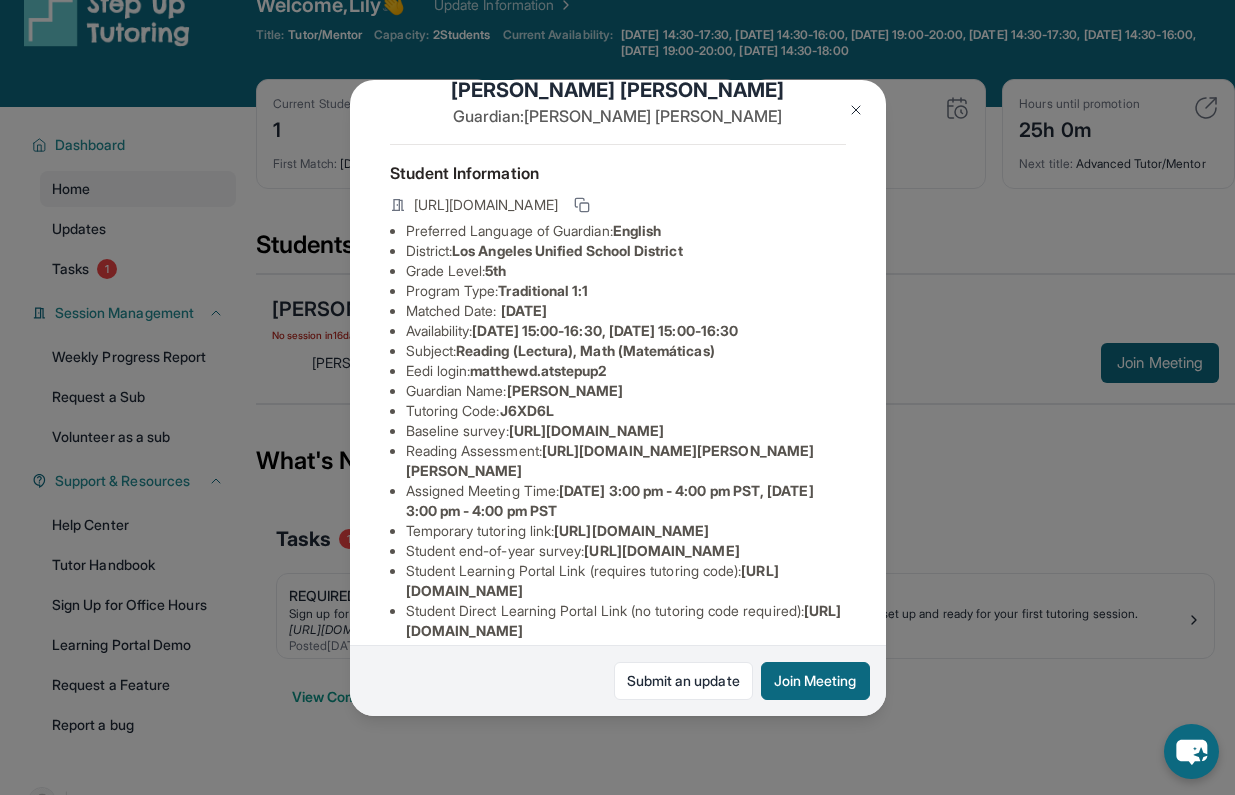 drag, startPoint x: 559, startPoint y: 412, endPoint x: 510, endPoint y: 412, distance: 49 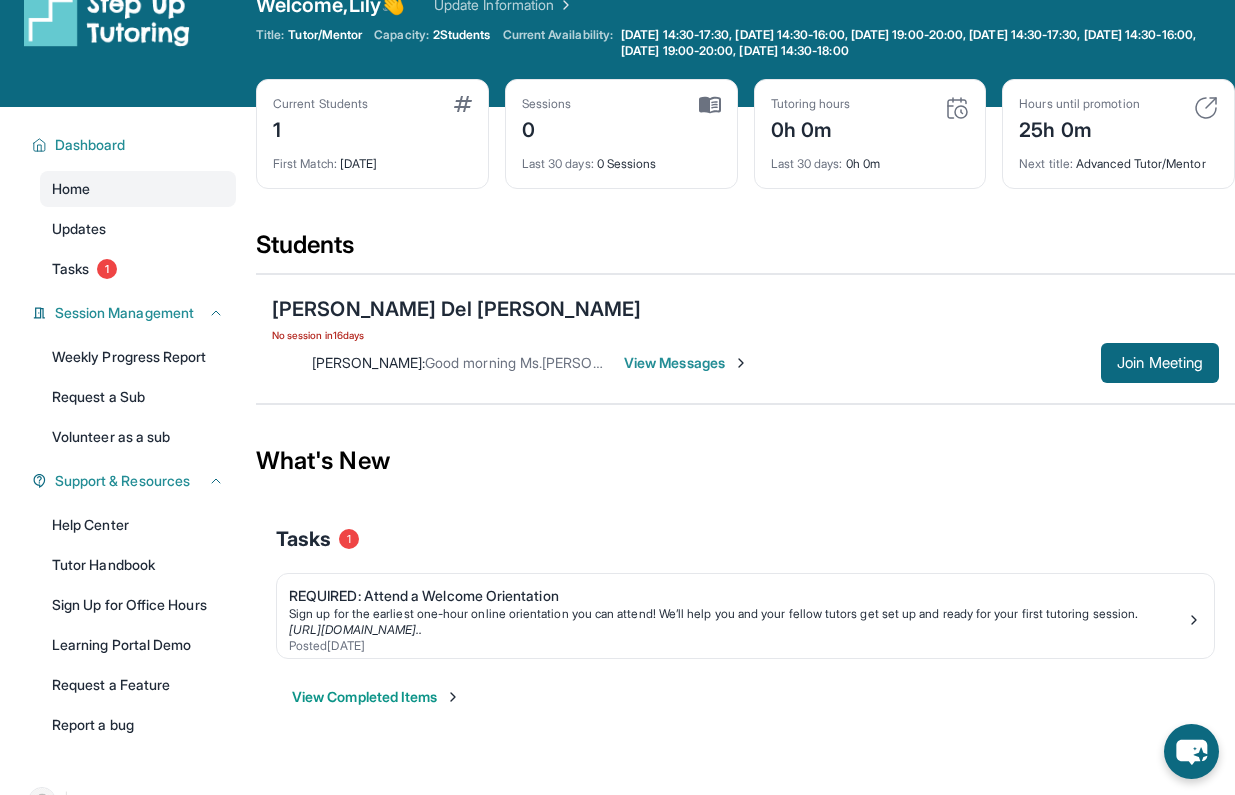 click on "View Messages" at bounding box center (686, 363) 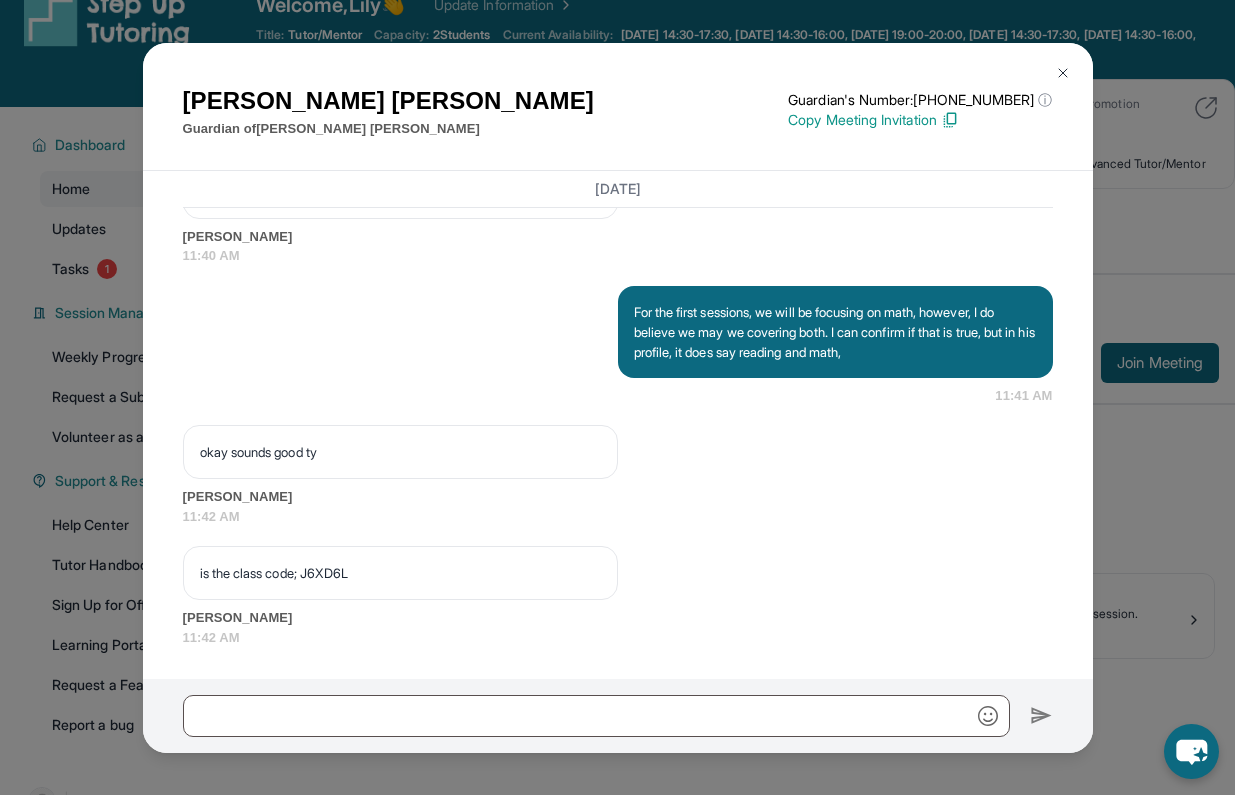 scroll, scrollTop: 3501, scrollLeft: 0, axis: vertical 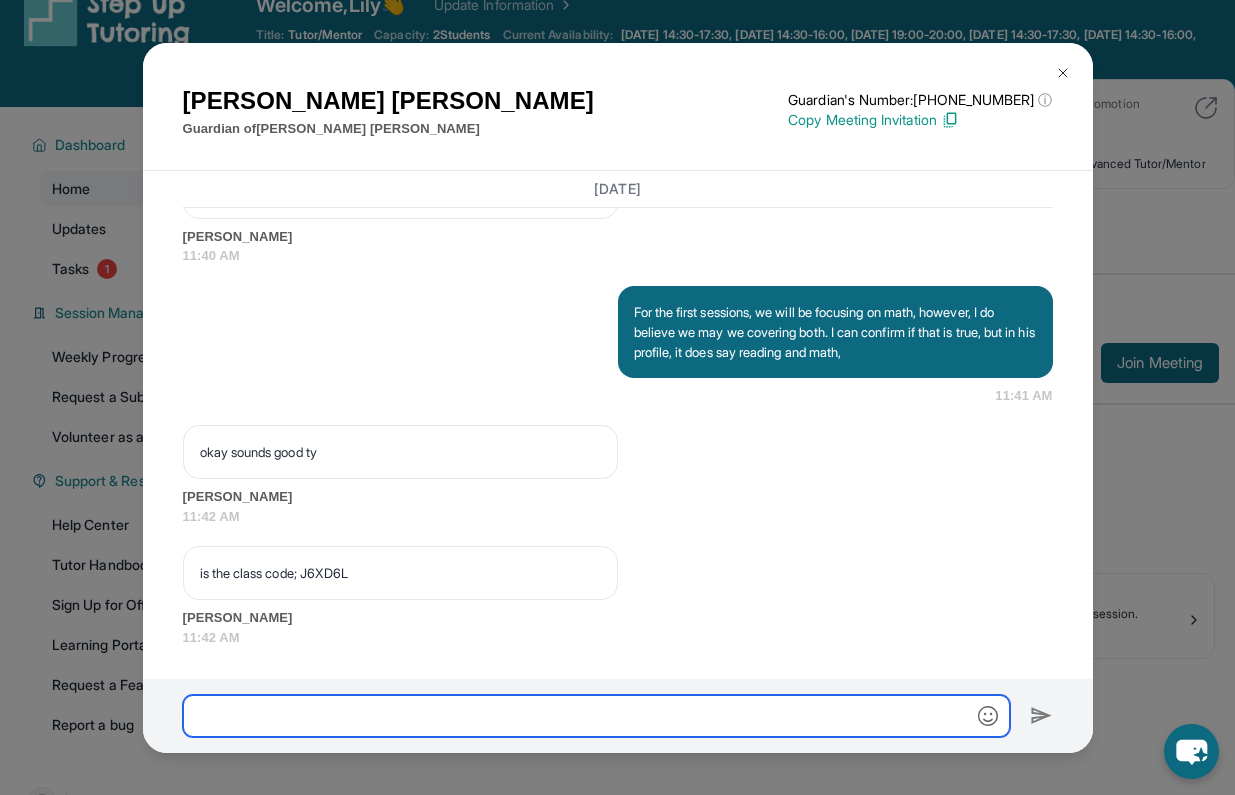 paste on "******" 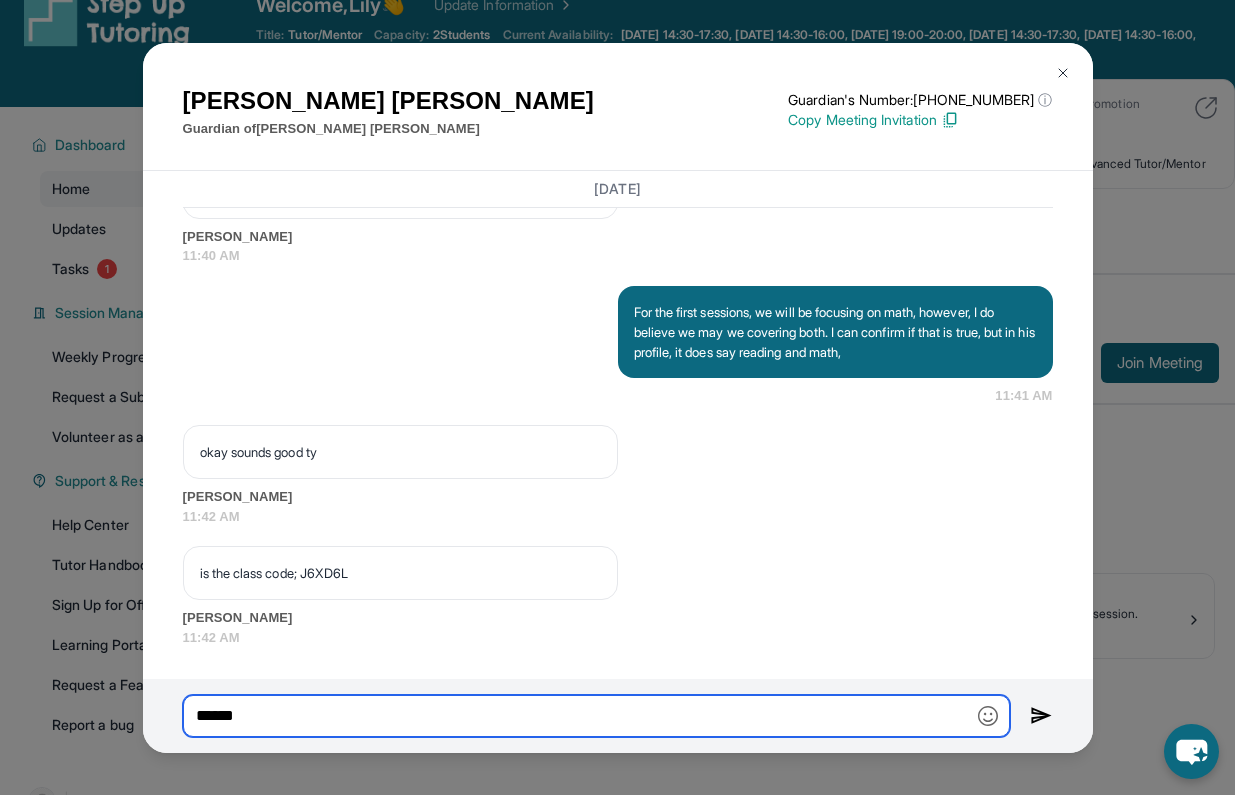 drag, startPoint x: 296, startPoint y: 716, endPoint x: 171, endPoint y: 719, distance: 125.035995 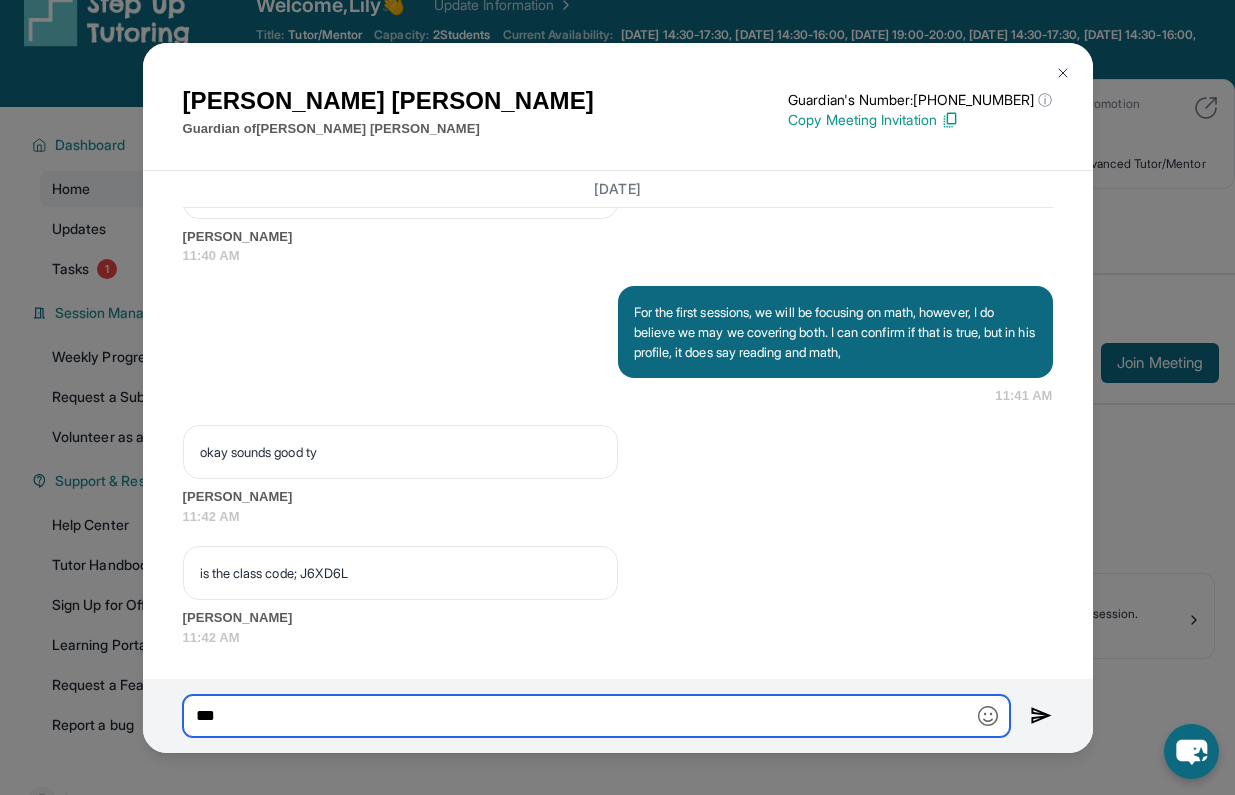 type on "****" 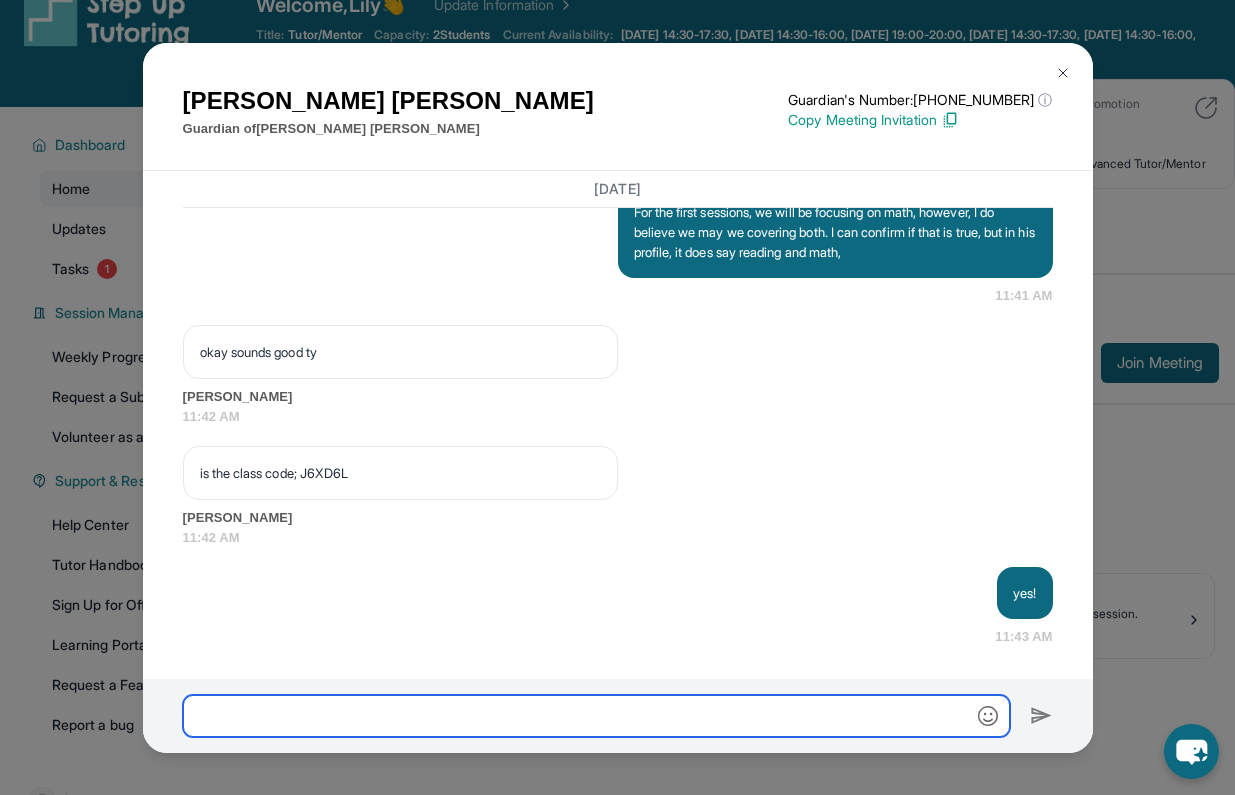 scroll, scrollTop: 3600, scrollLeft: 0, axis: vertical 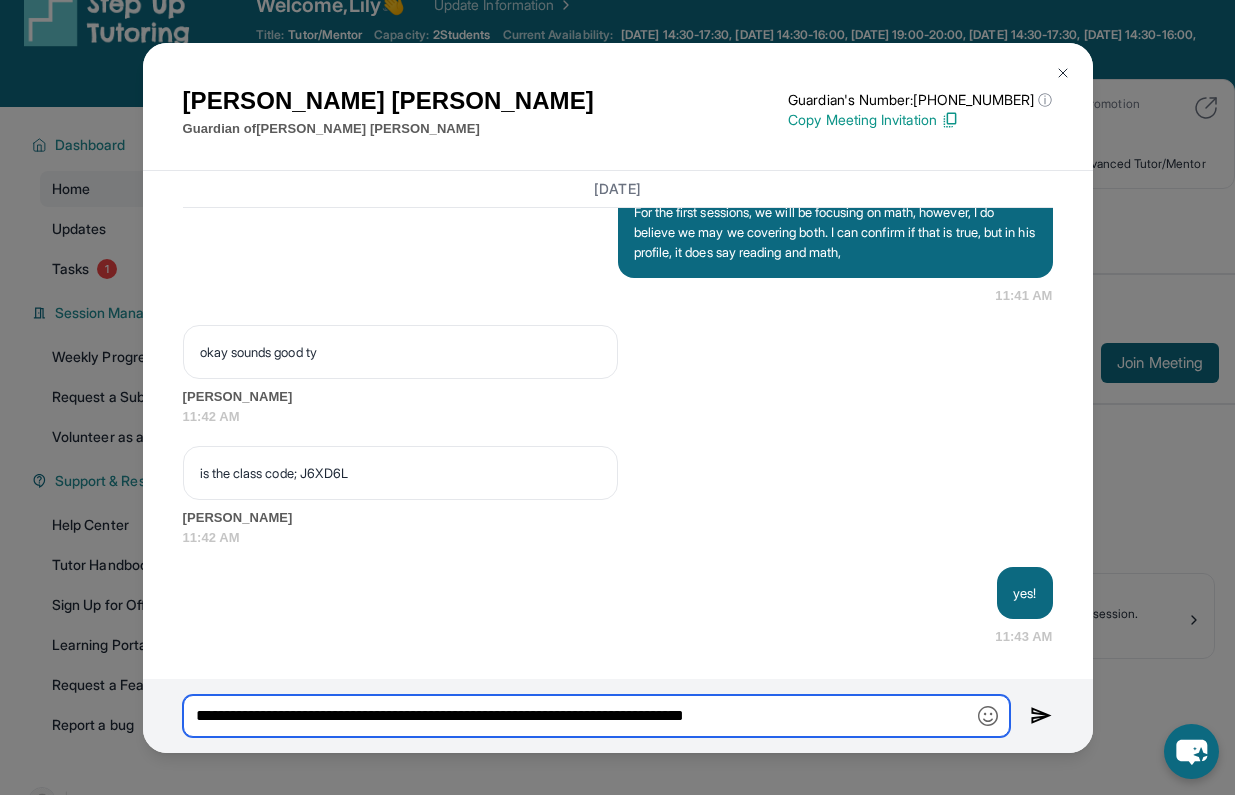 click on "**********" at bounding box center [596, 716] 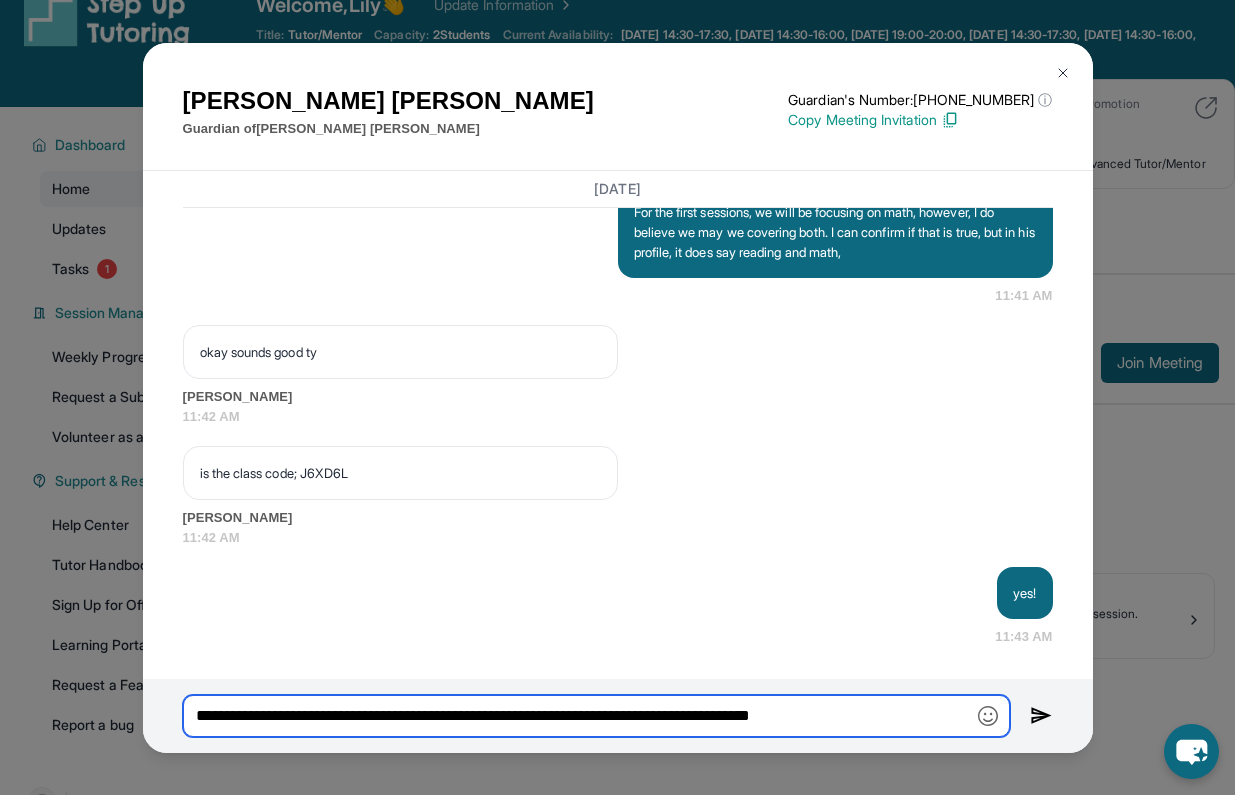 click on "**********" at bounding box center (596, 716) 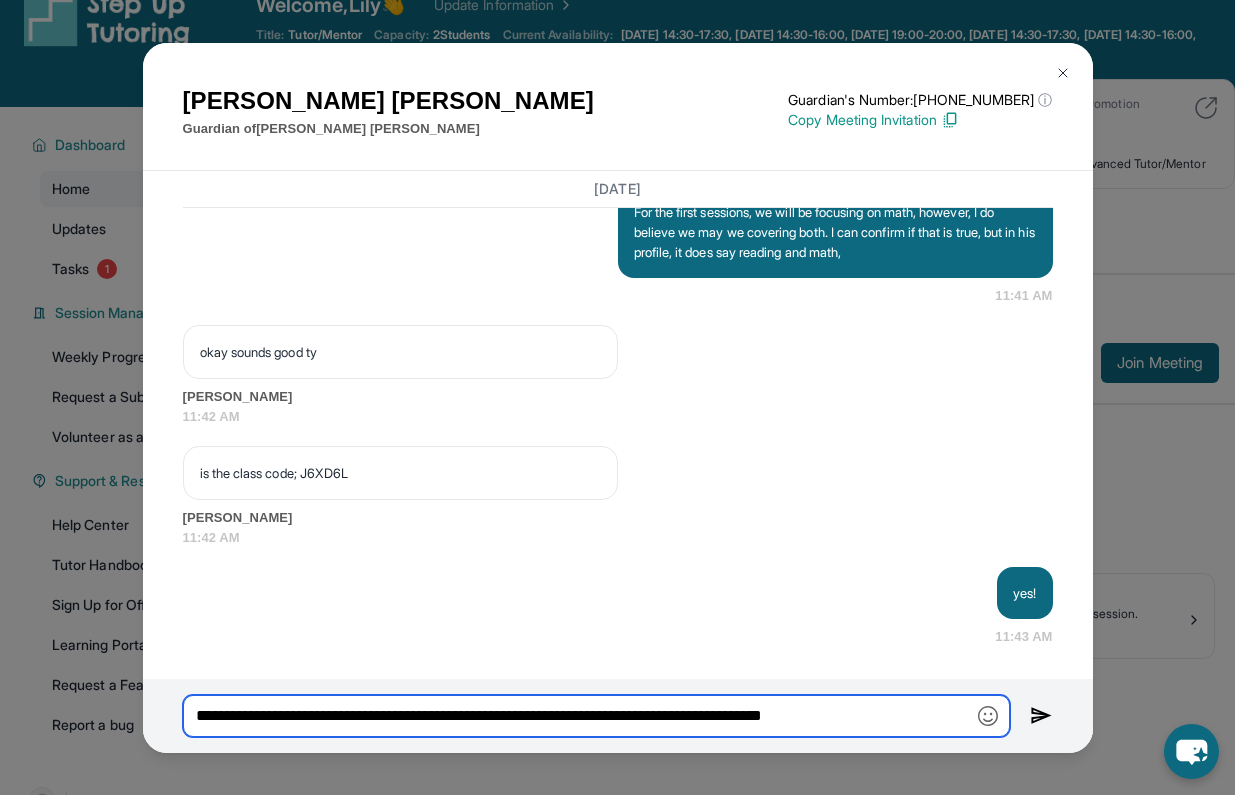 click on "**********" at bounding box center [596, 716] 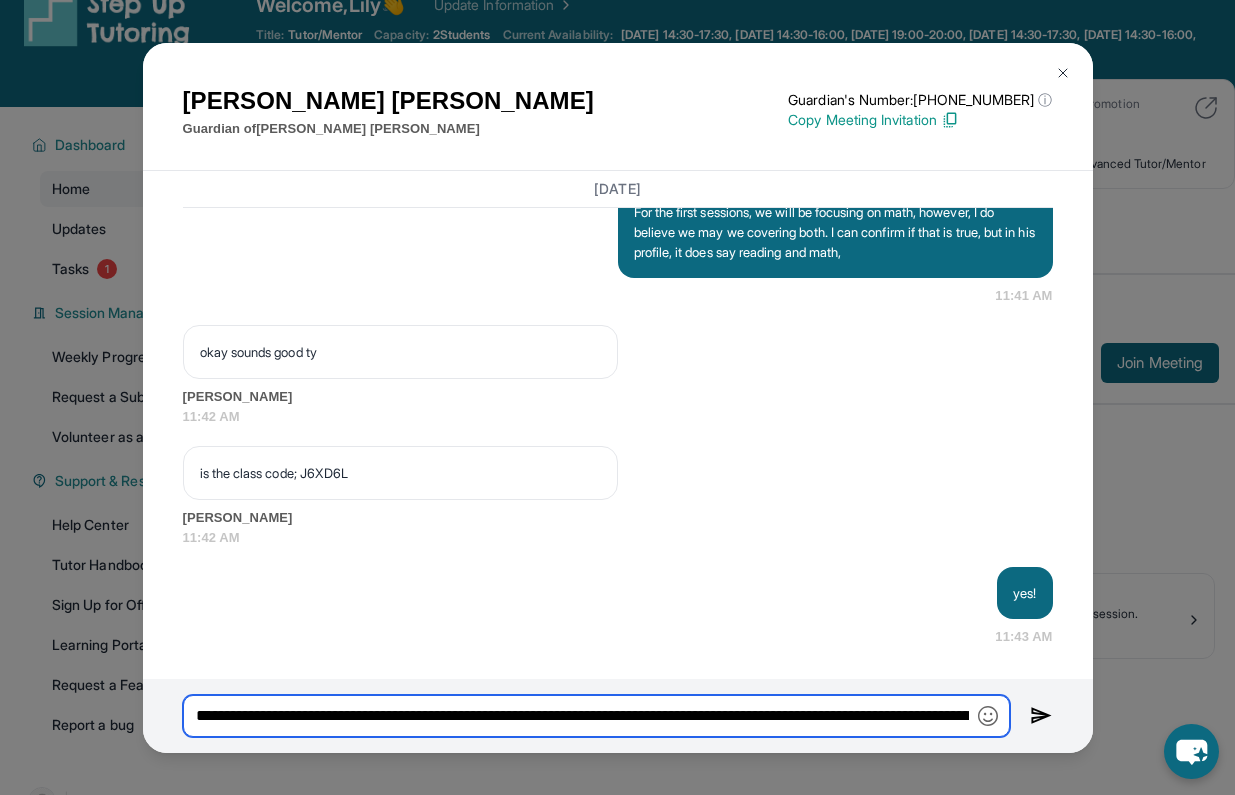 drag, startPoint x: 969, startPoint y: 719, endPoint x: 843, endPoint y: 717, distance: 126.01587 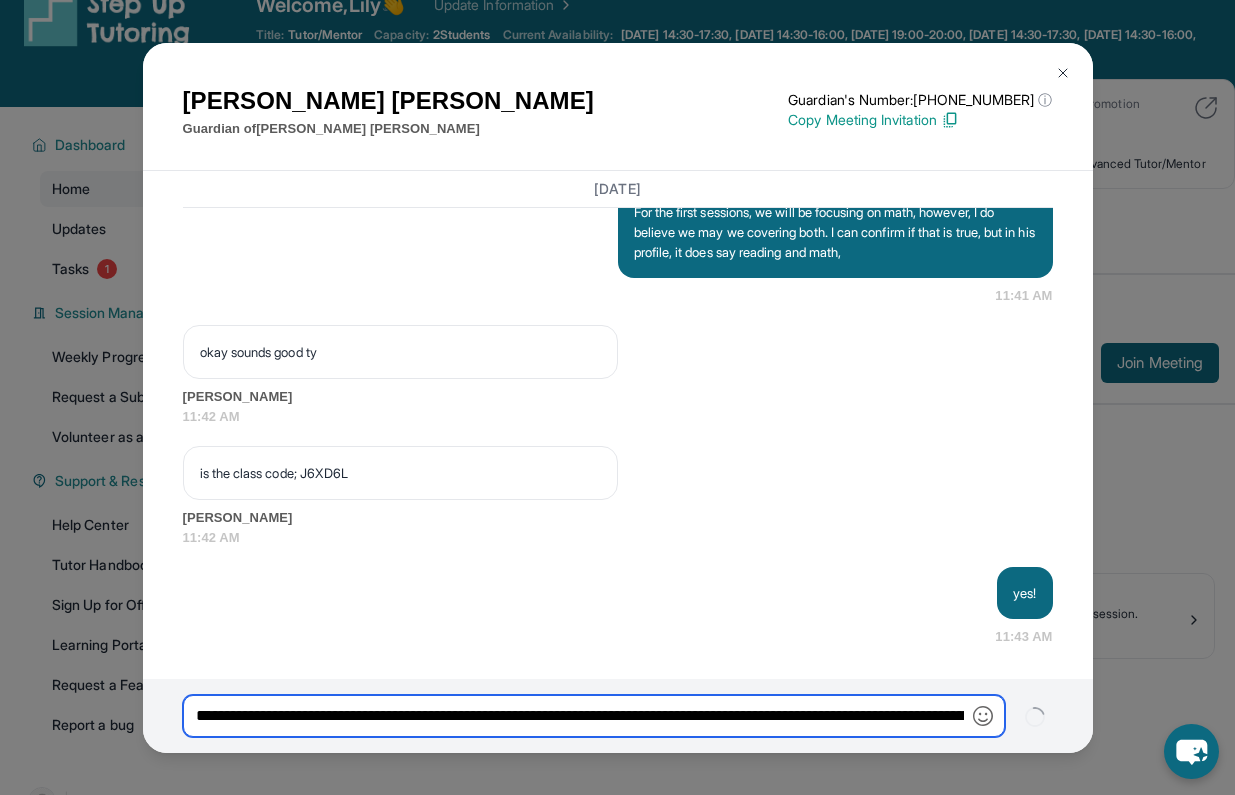 type 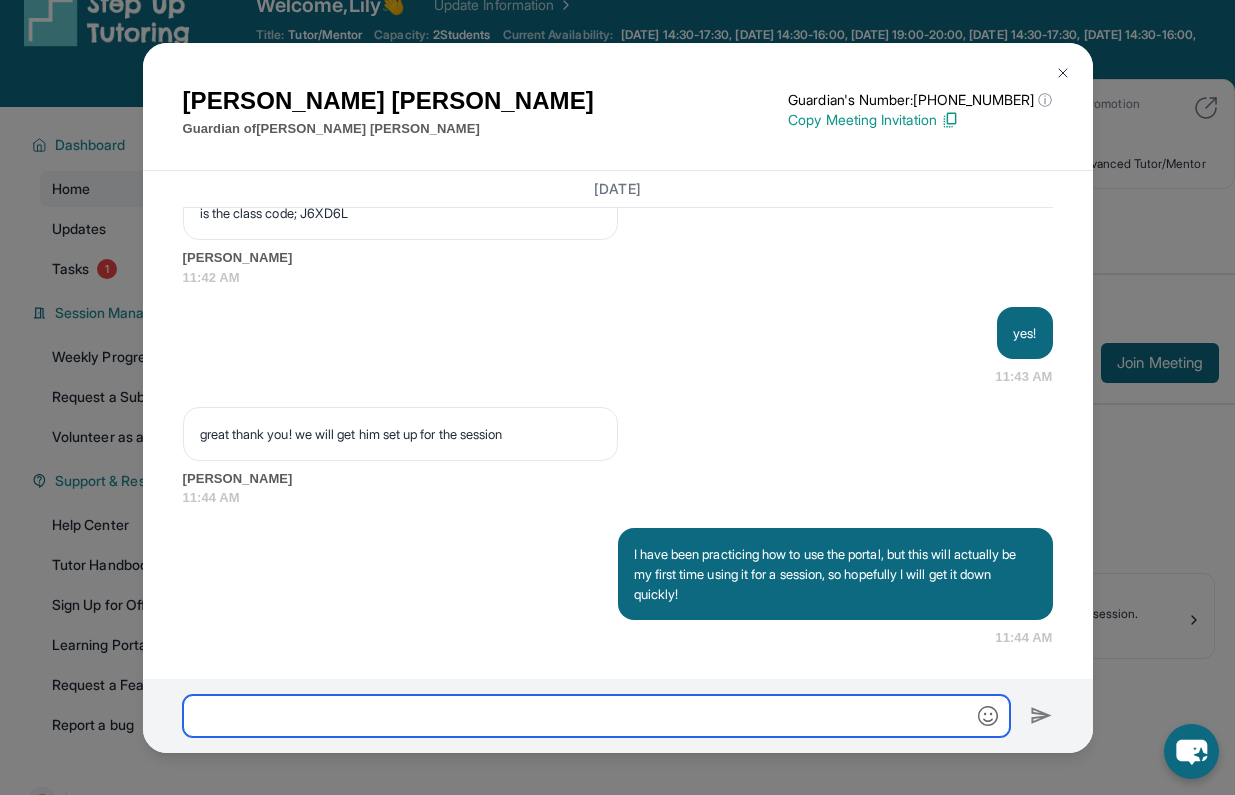 scroll, scrollTop: 3859, scrollLeft: 0, axis: vertical 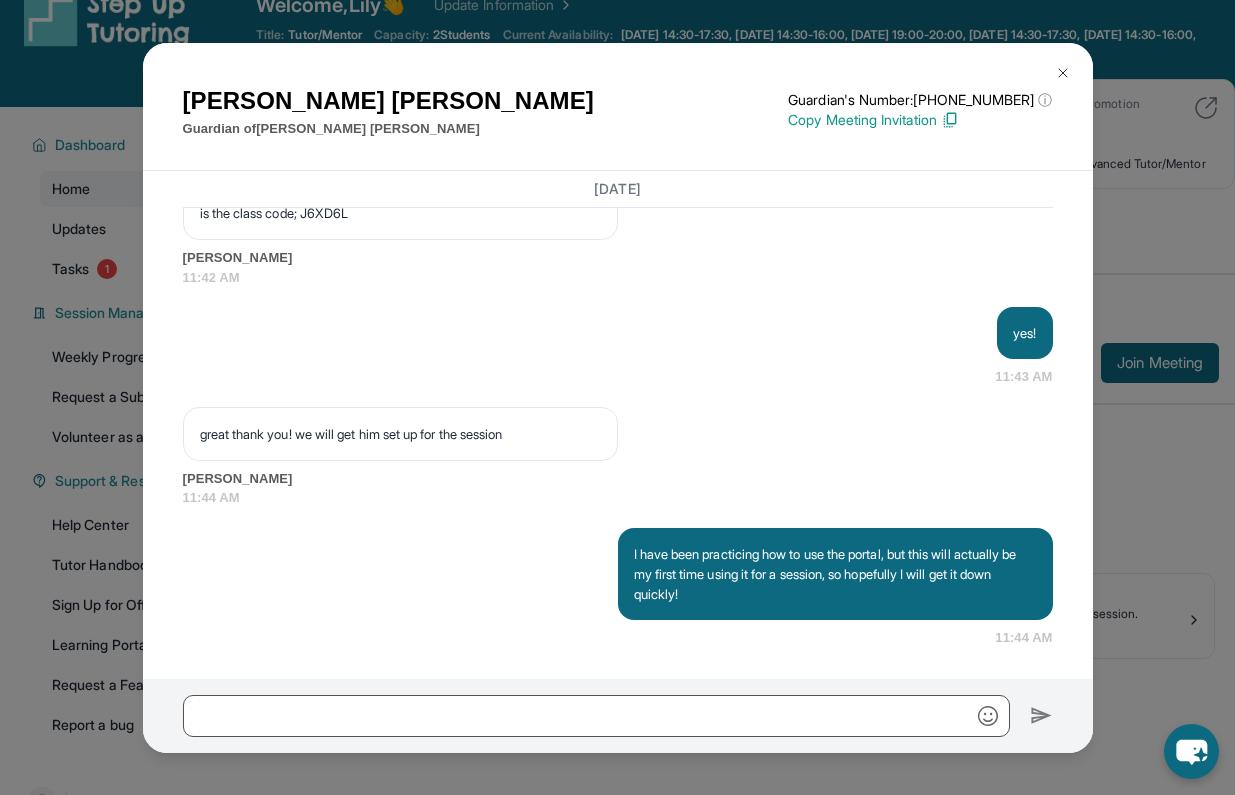 click on "great thank you! we will get him set up for the session" at bounding box center (400, 434) 